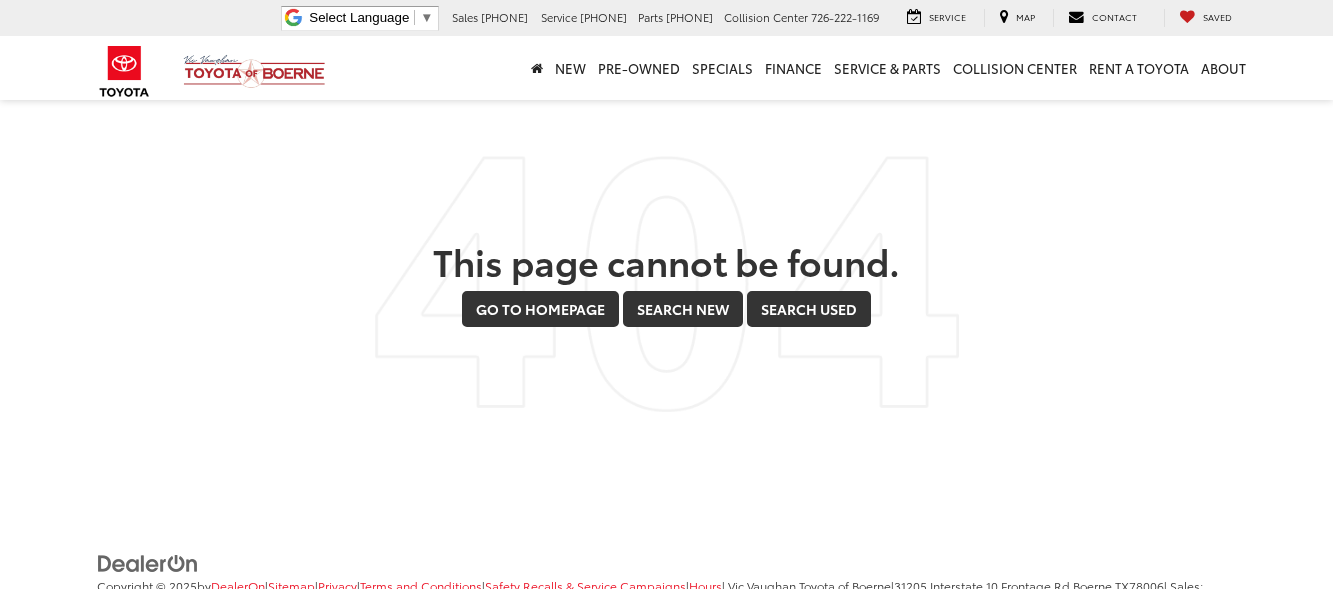 scroll, scrollTop: 0, scrollLeft: 0, axis: both 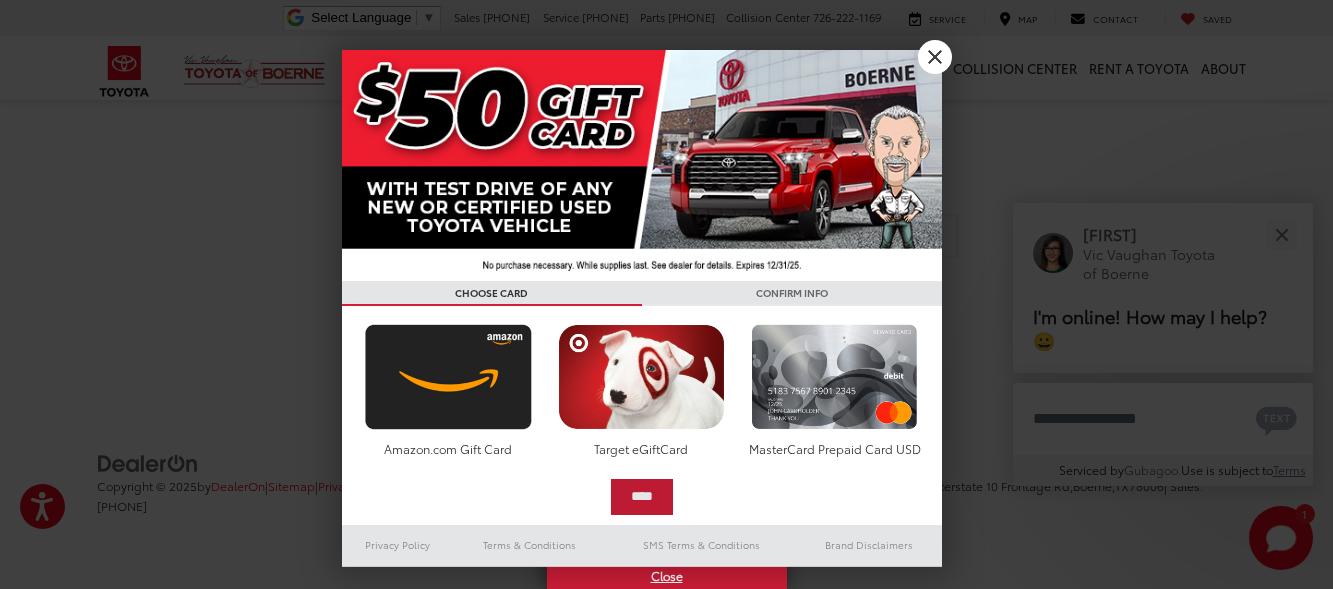 click on "****" at bounding box center (642, 497) 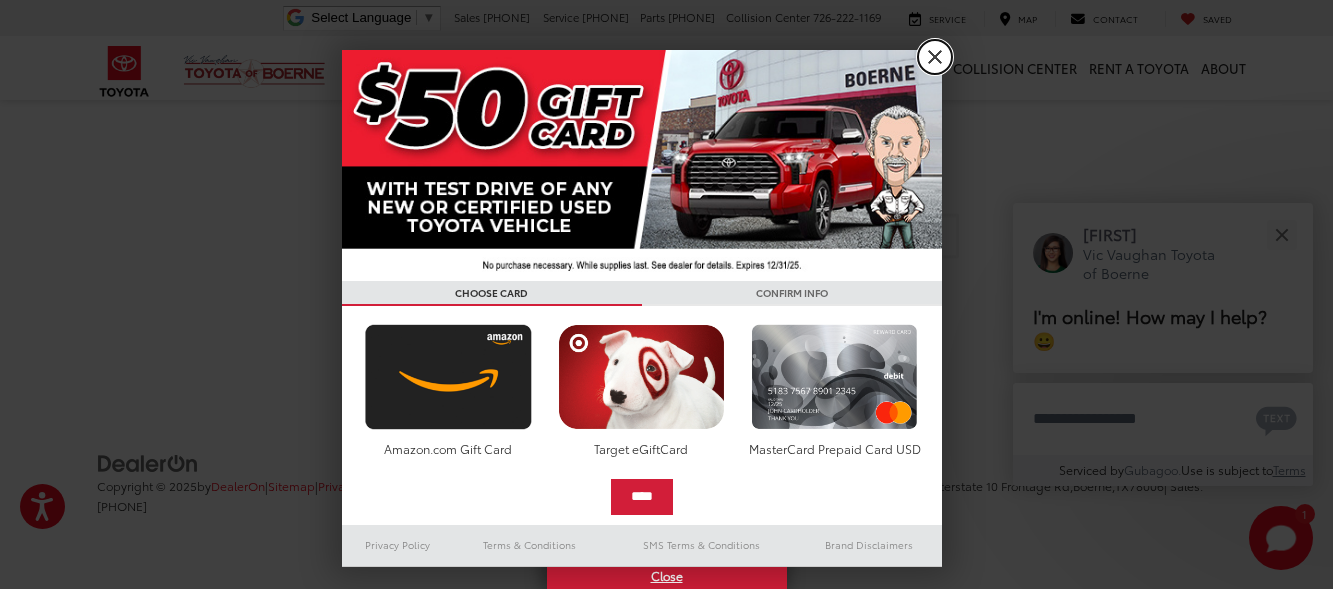 click on "X" at bounding box center [935, 57] 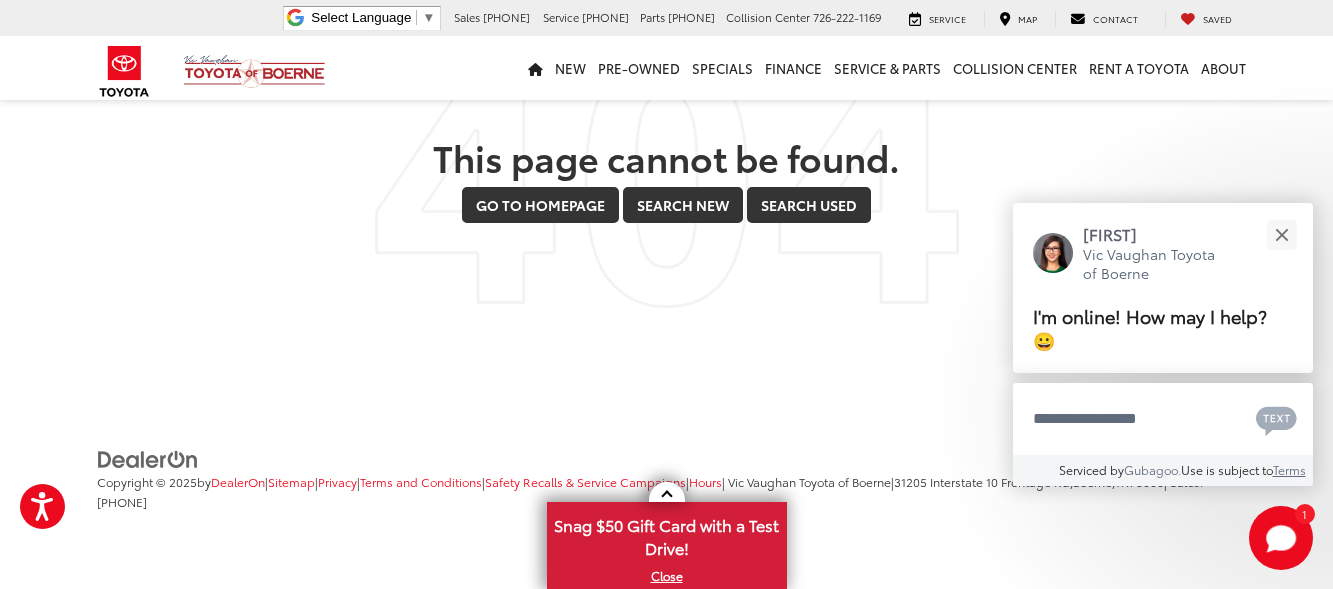 scroll, scrollTop: 105, scrollLeft: 0, axis: vertical 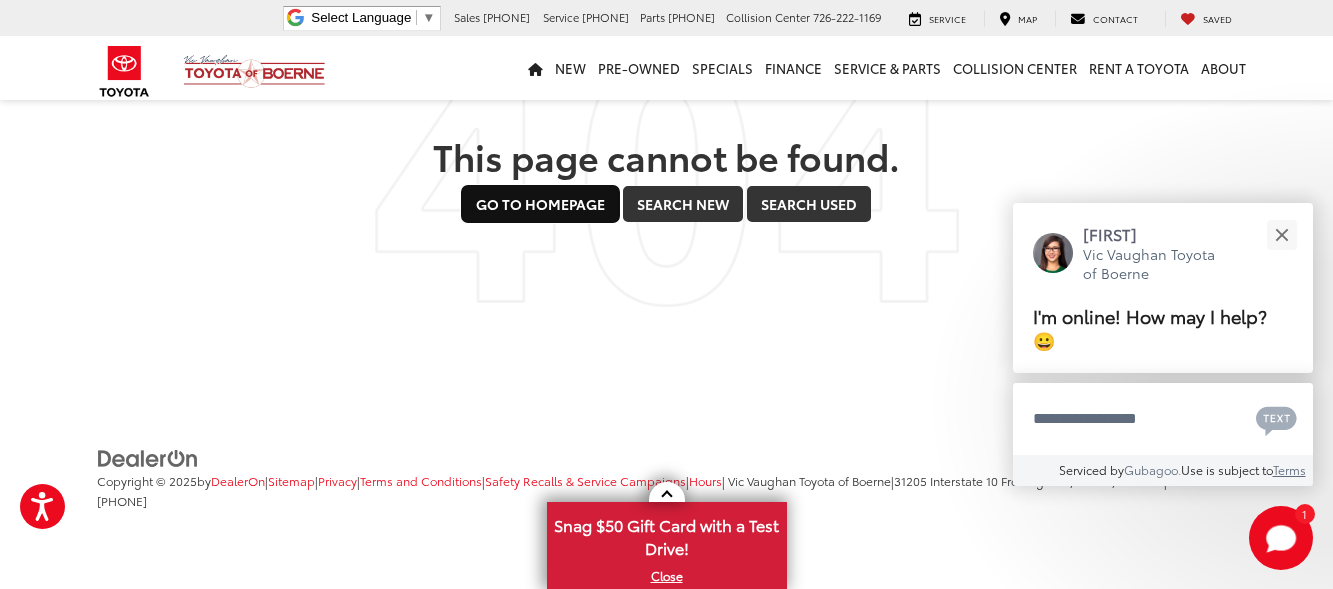 click on "Go to Homepage" at bounding box center (540, 204) 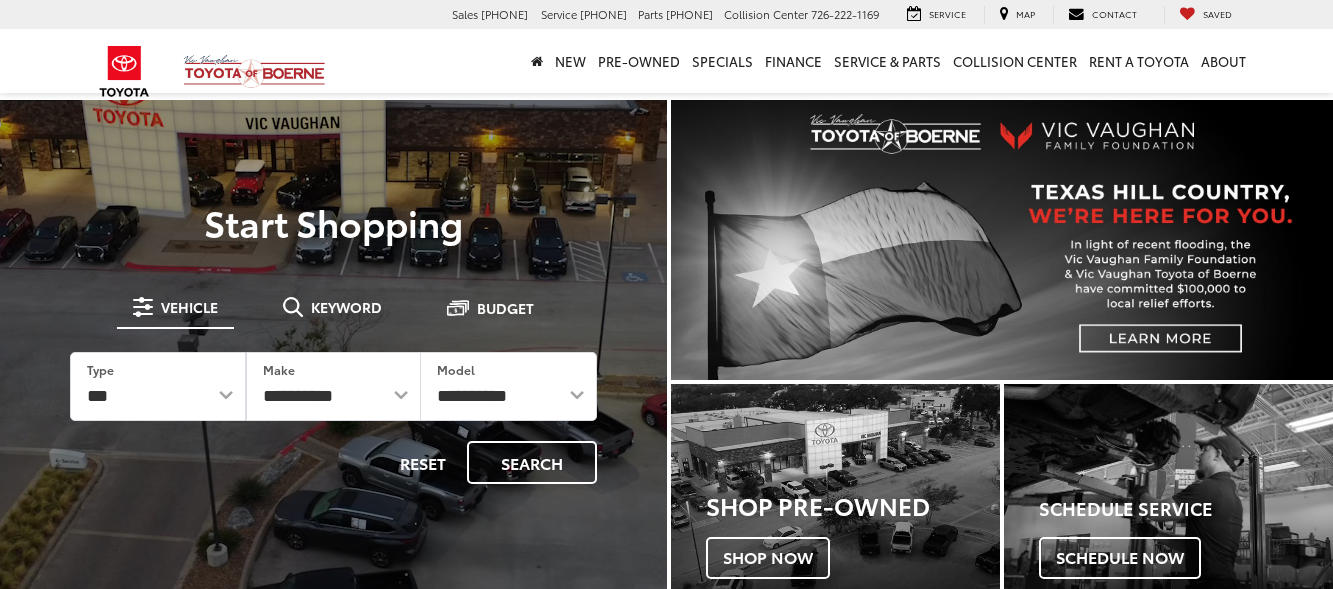 scroll, scrollTop: 0, scrollLeft: 0, axis: both 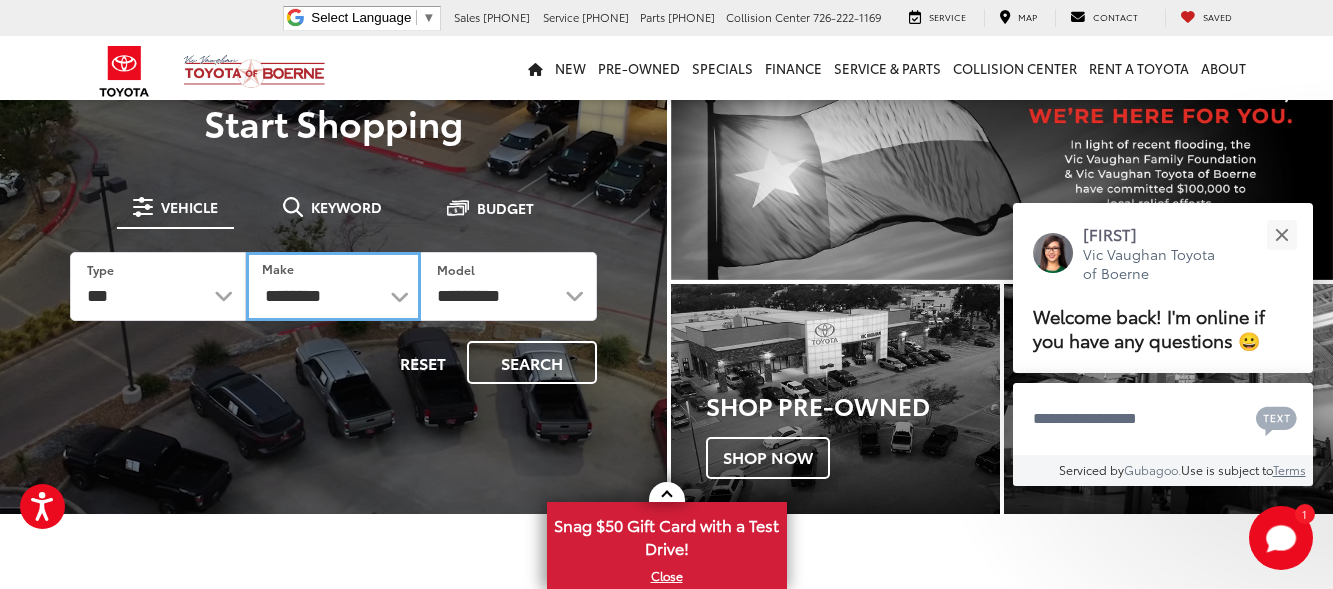 click on "**********" at bounding box center (334, 286) 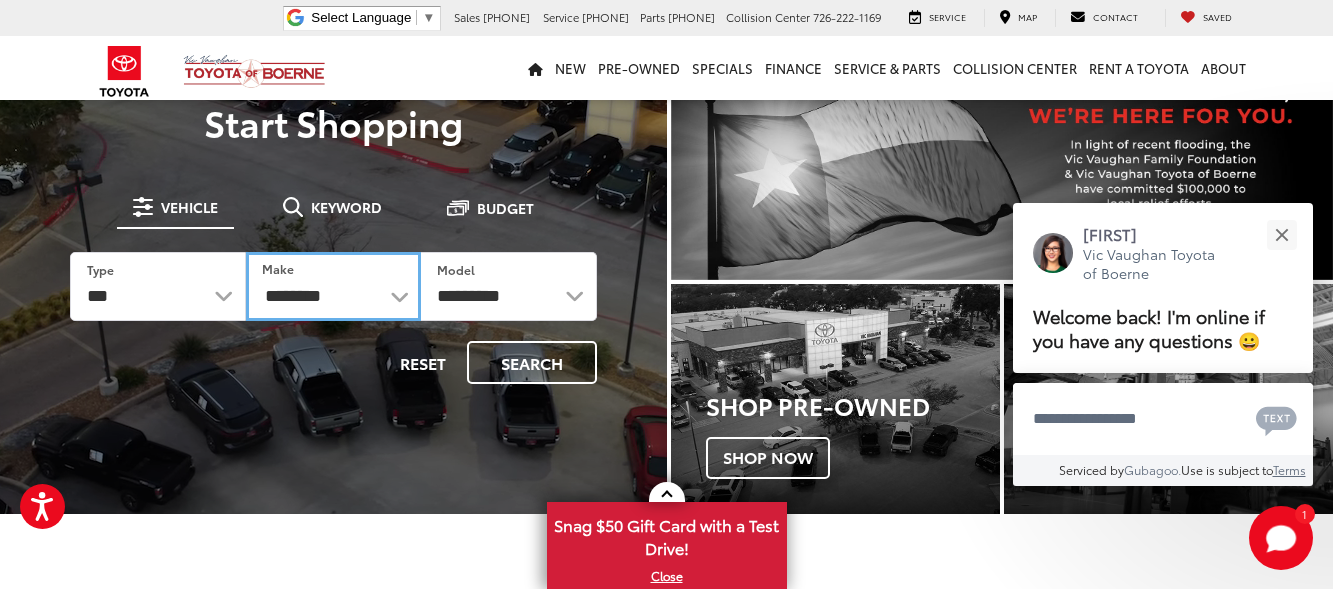 select on "******" 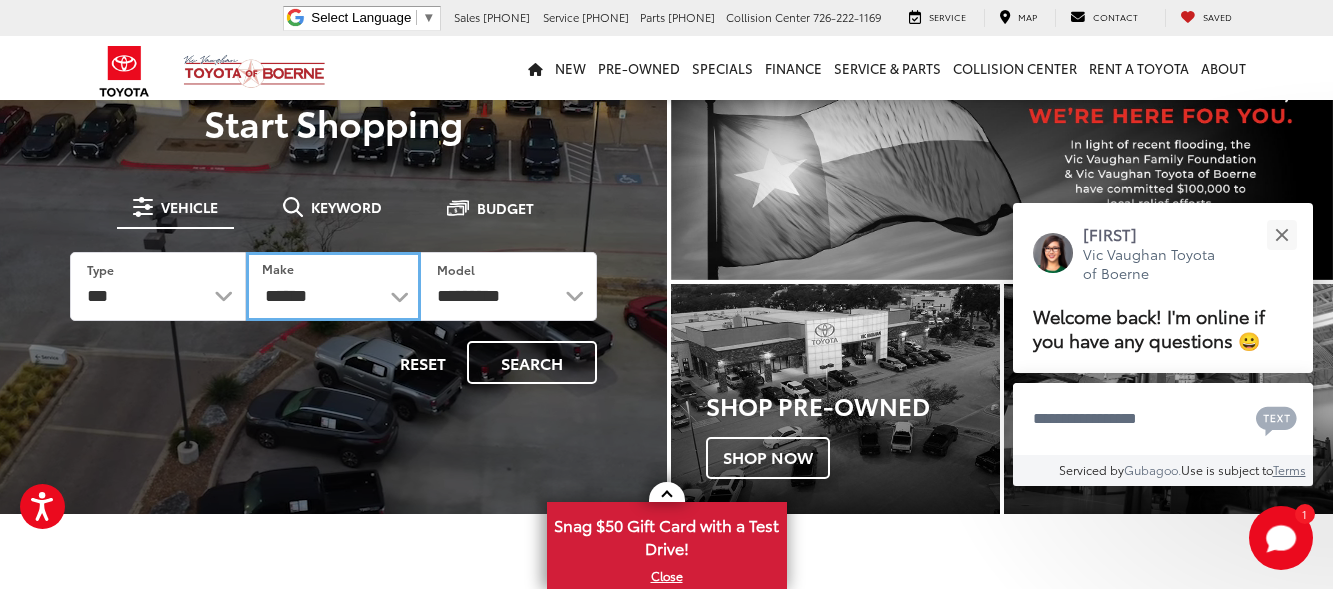 click on "**********" at bounding box center (334, 286) 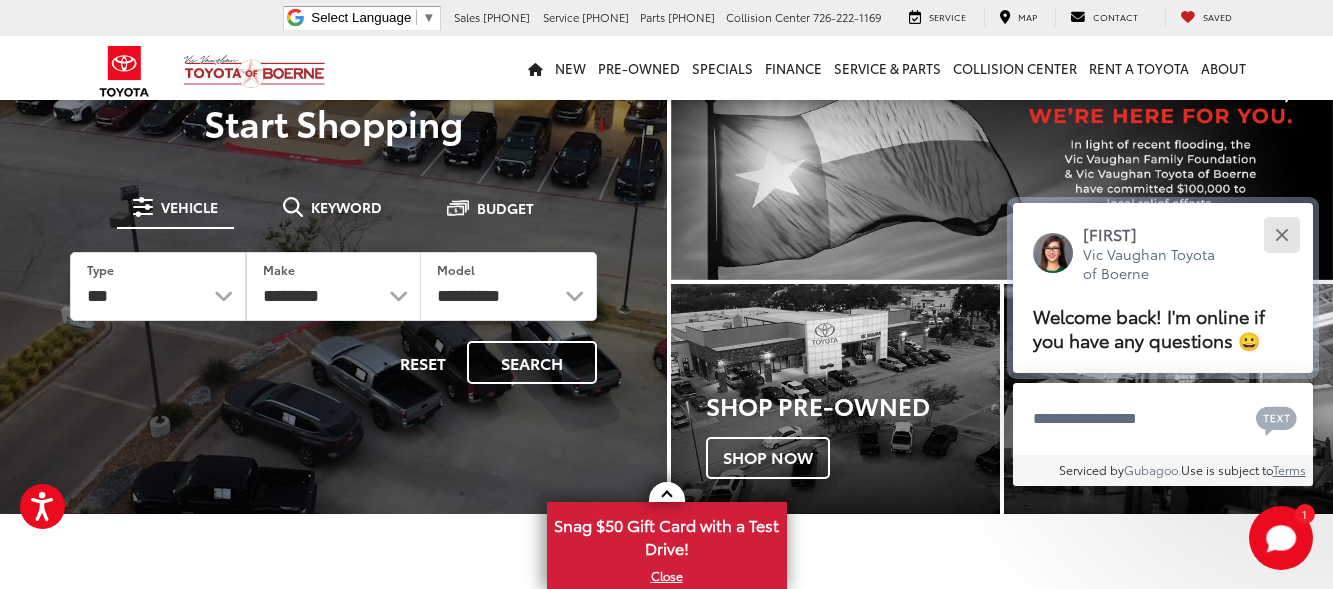 click at bounding box center (1281, 234) 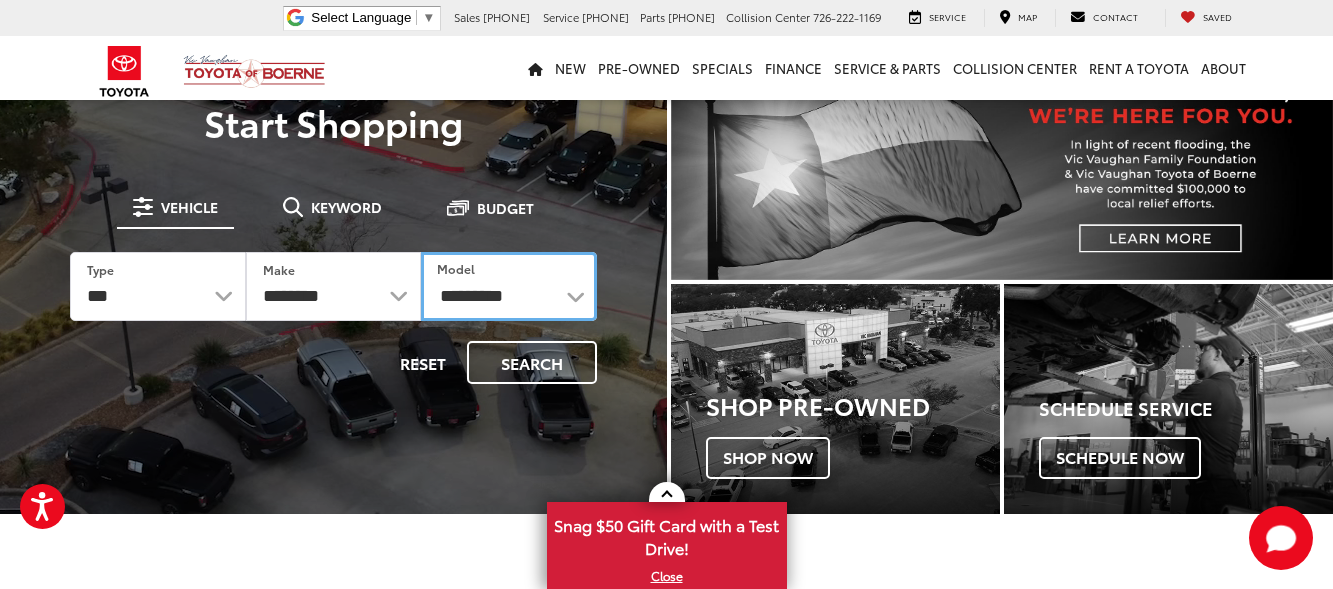 click on "**********" at bounding box center (509, 286) 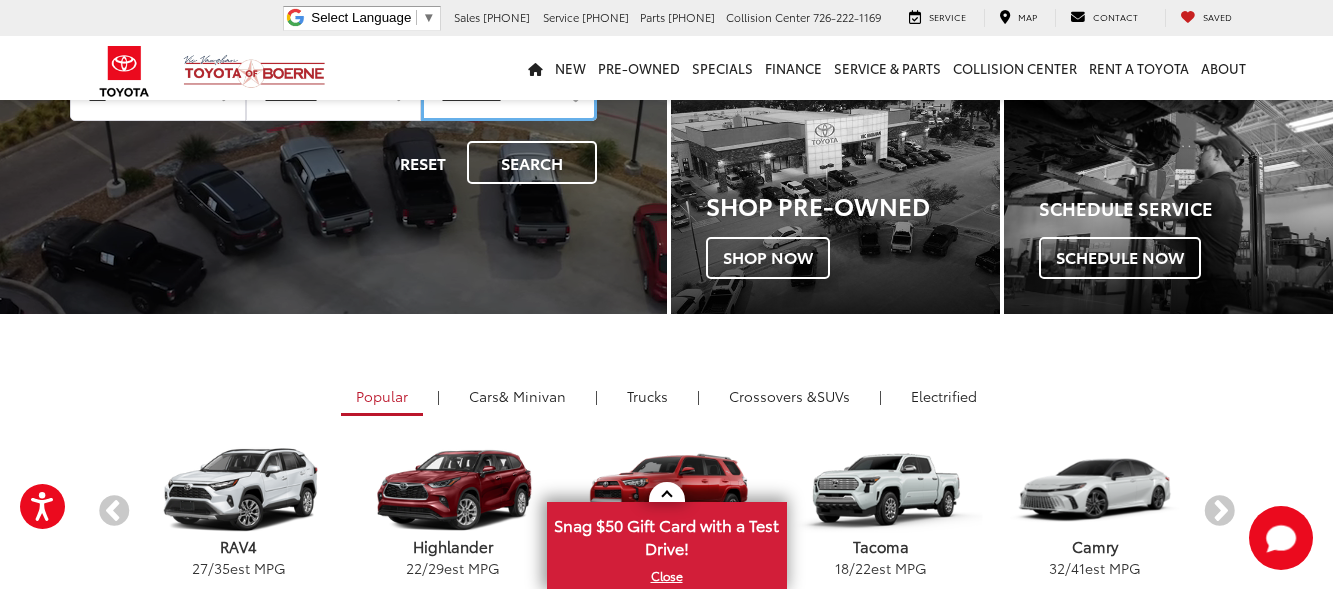 scroll, scrollTop: 0, scrollLeft: 0, axis: both 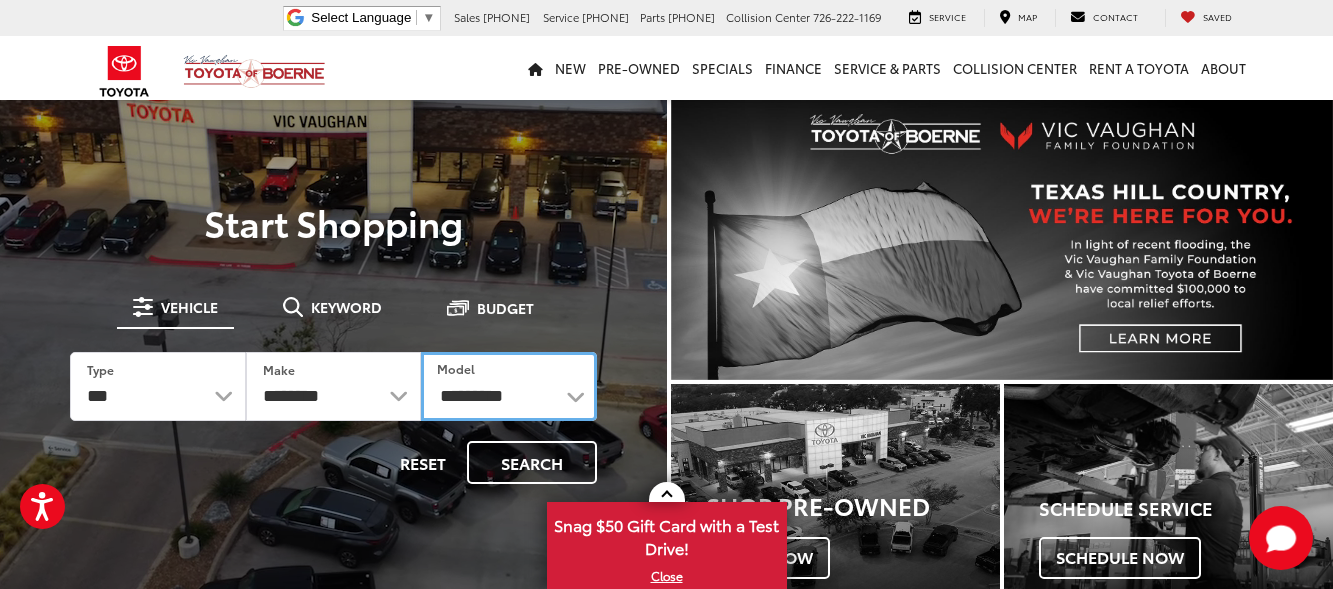 click on "**********" at bounding box center (509, 386) 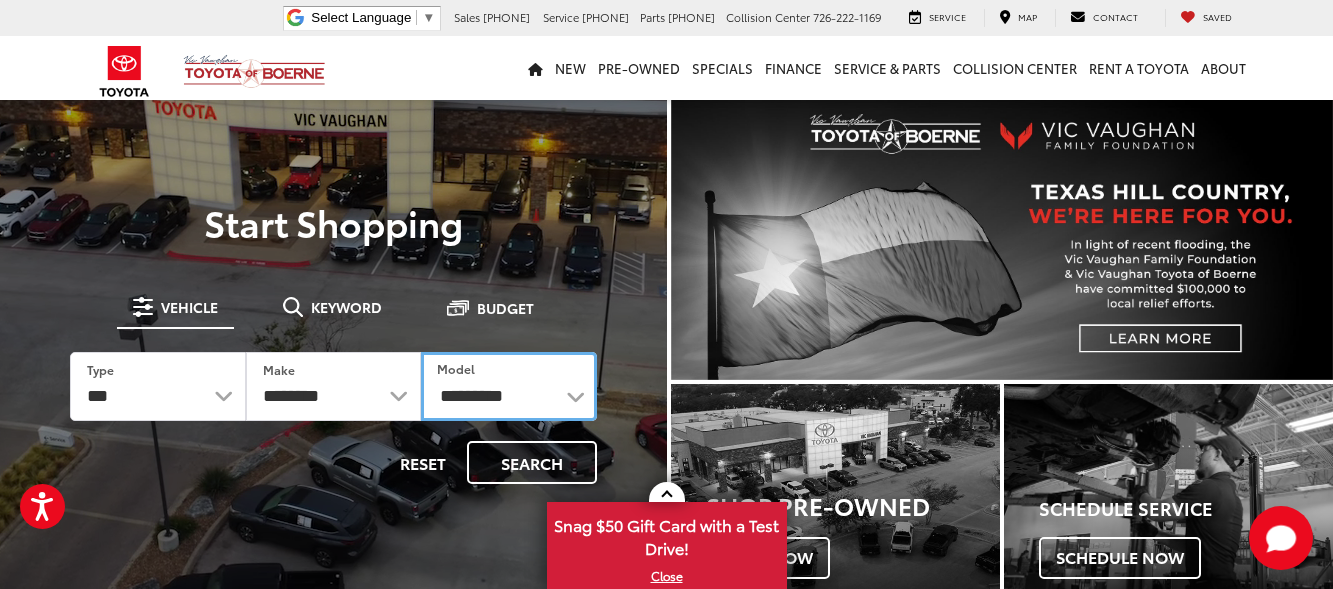 select on "******" 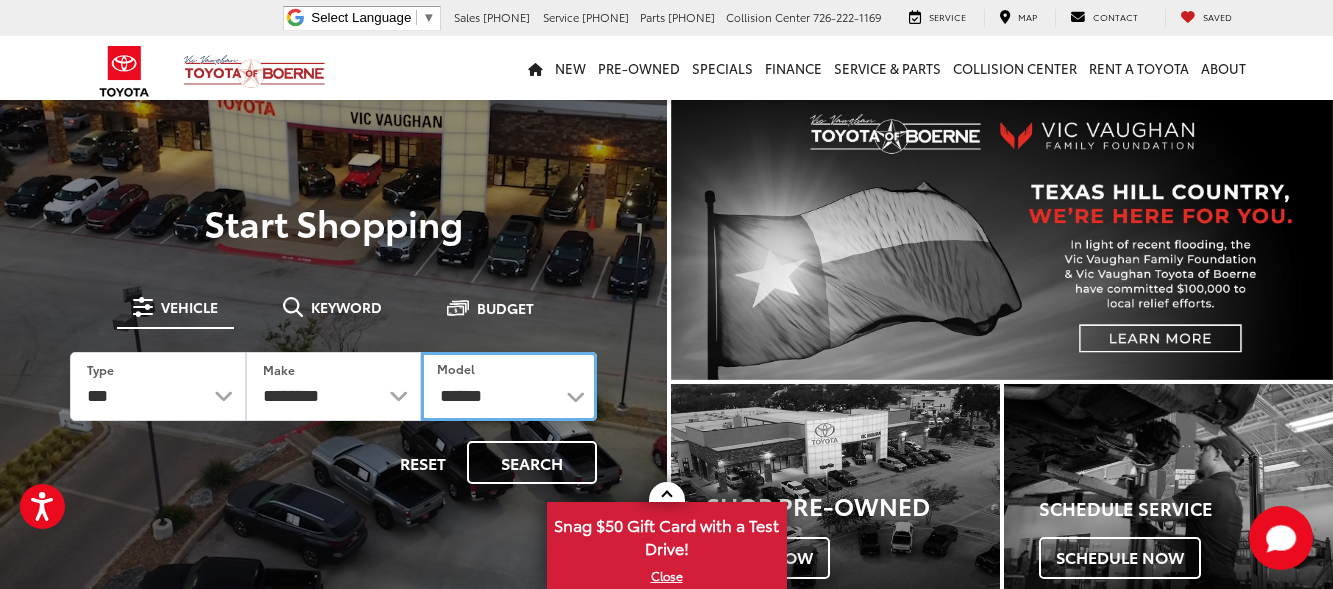 click on "**********" at bounding box center [509, 386] 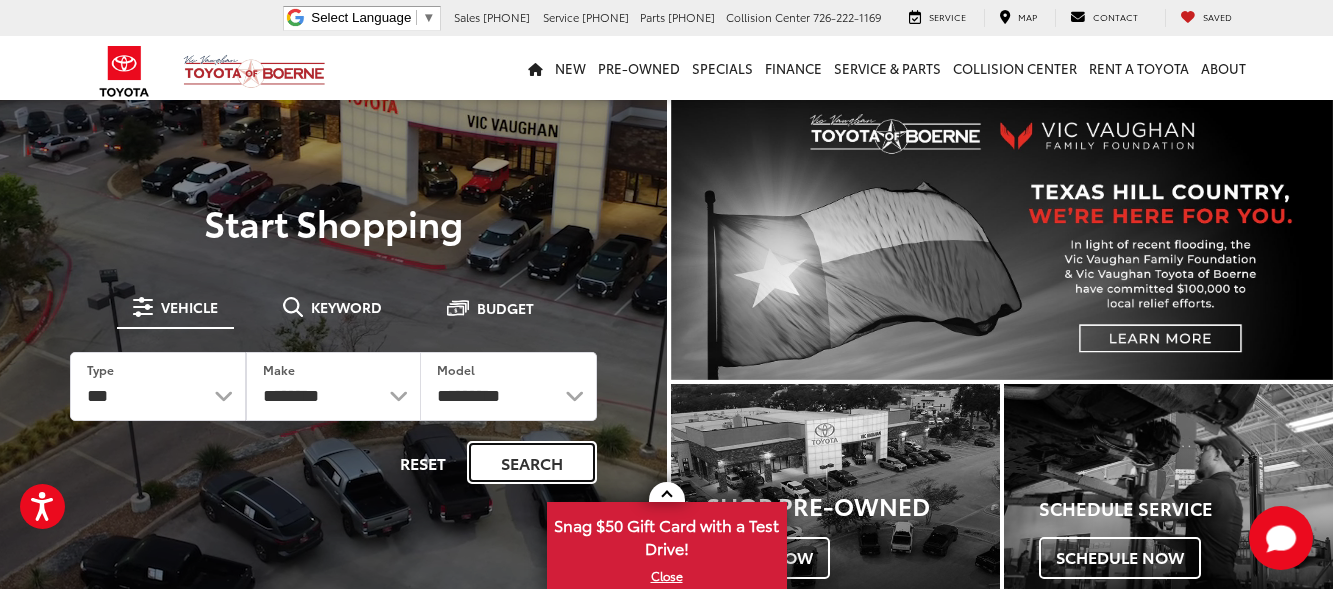 click on "Search" at bounding box center [532, 462] 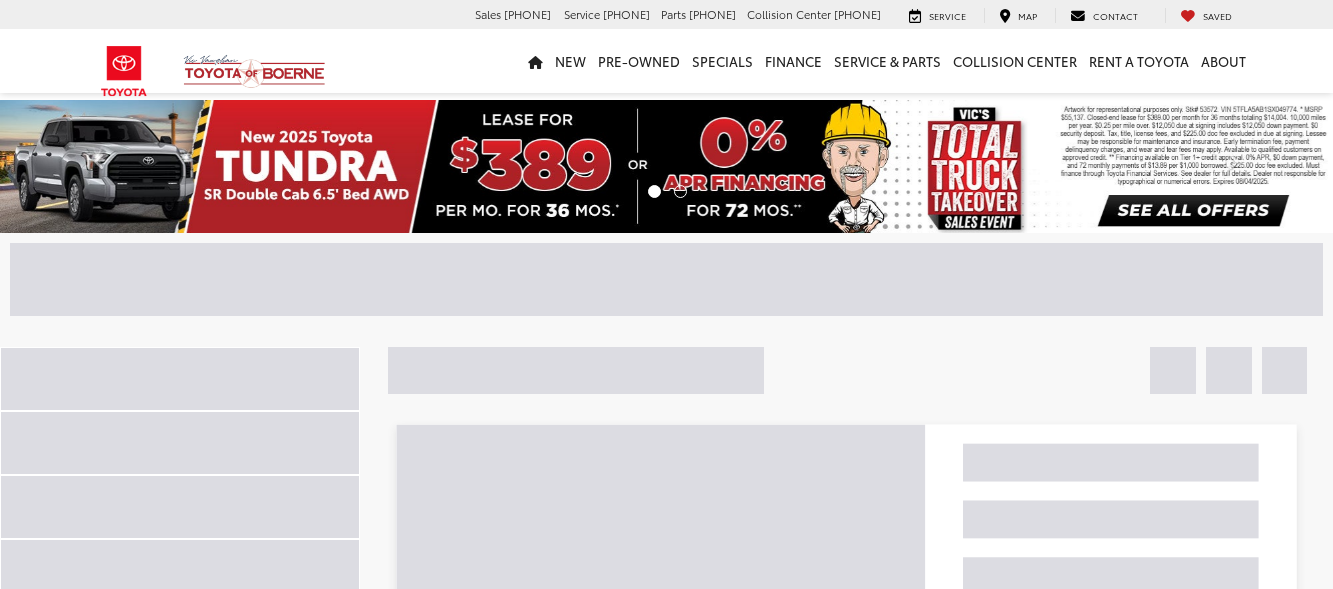scroll, scrollTop: 0, scrollLeft: 0, axis: both 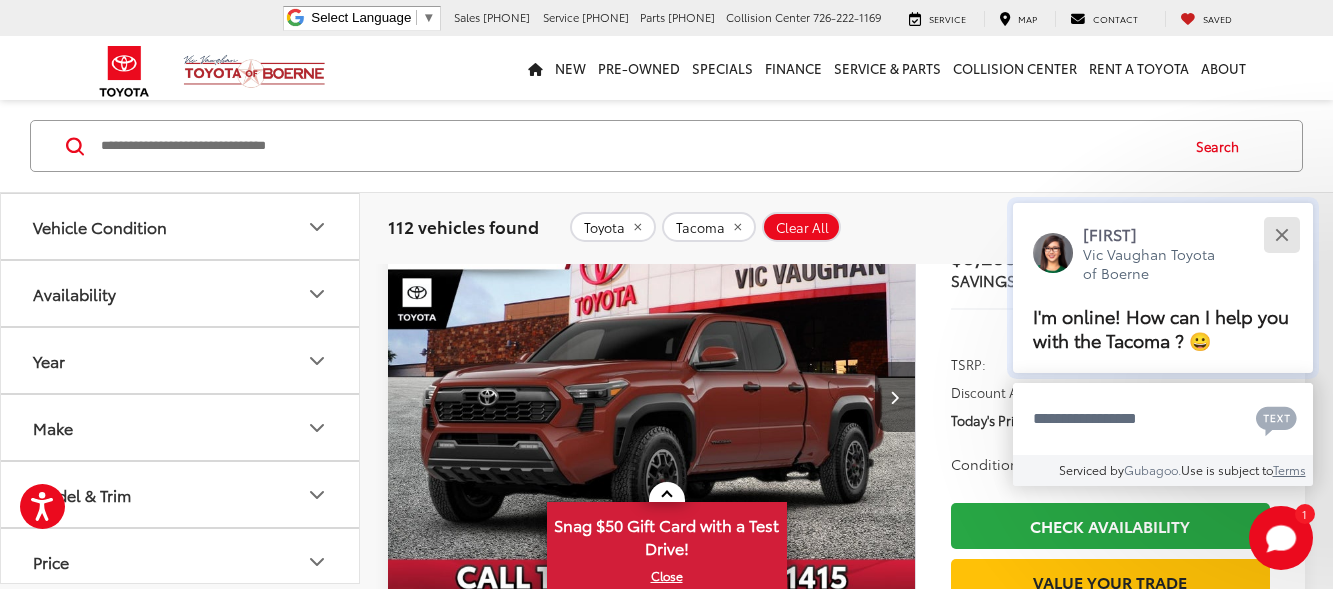 click at bounding box center (1281, 234) 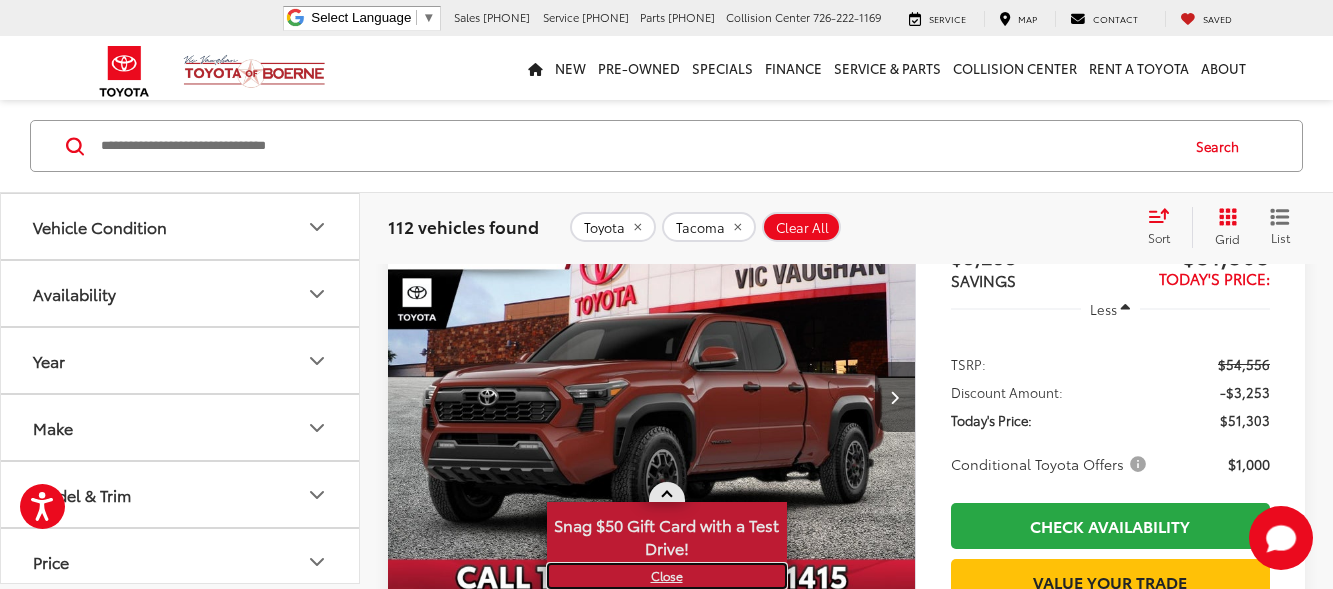 click on "X" at bounding box center [667, 576] 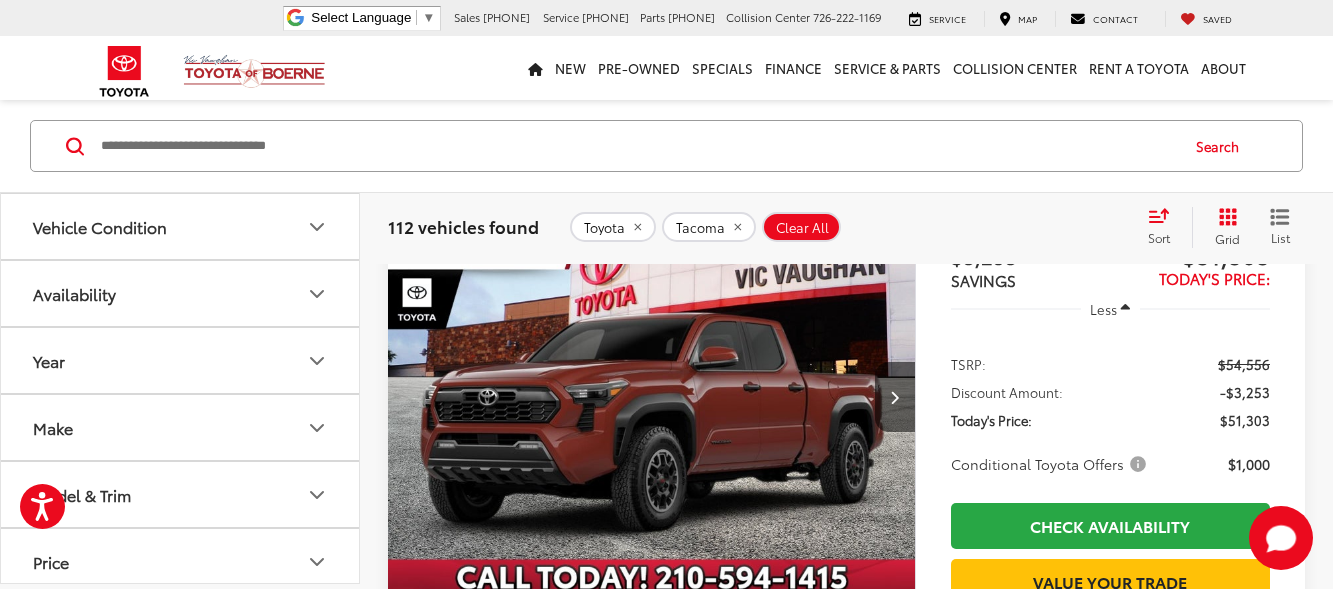 click 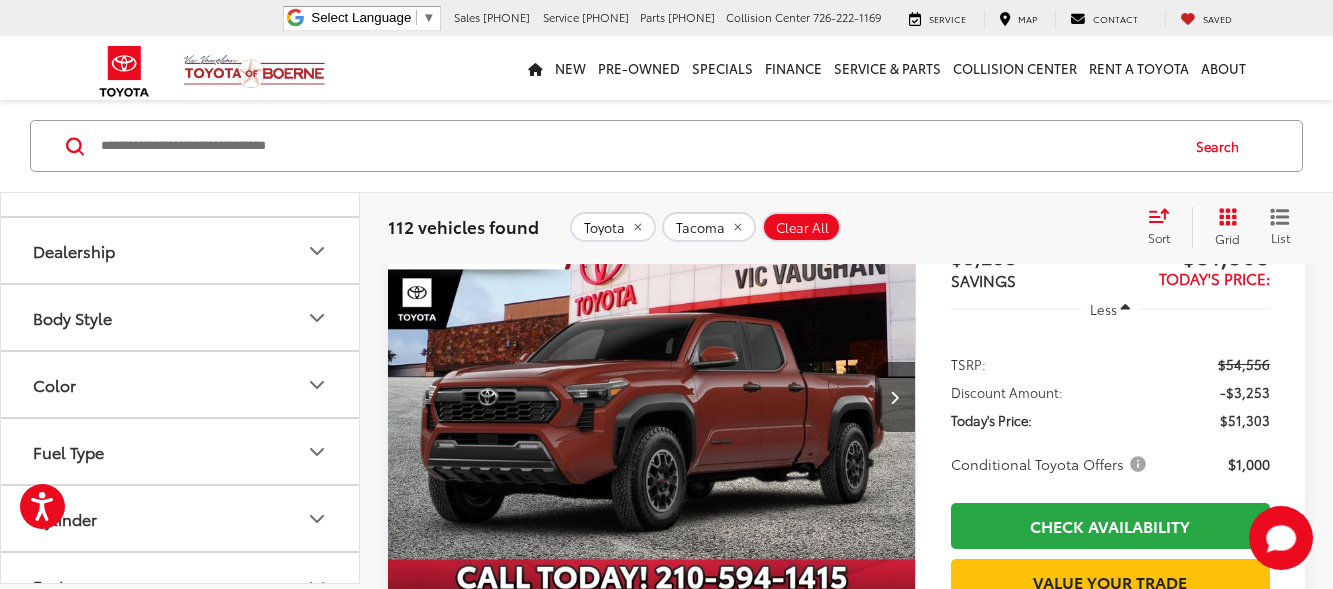 scroll, scrollTop: 1038, scrollLeft: 0, axis: vertical 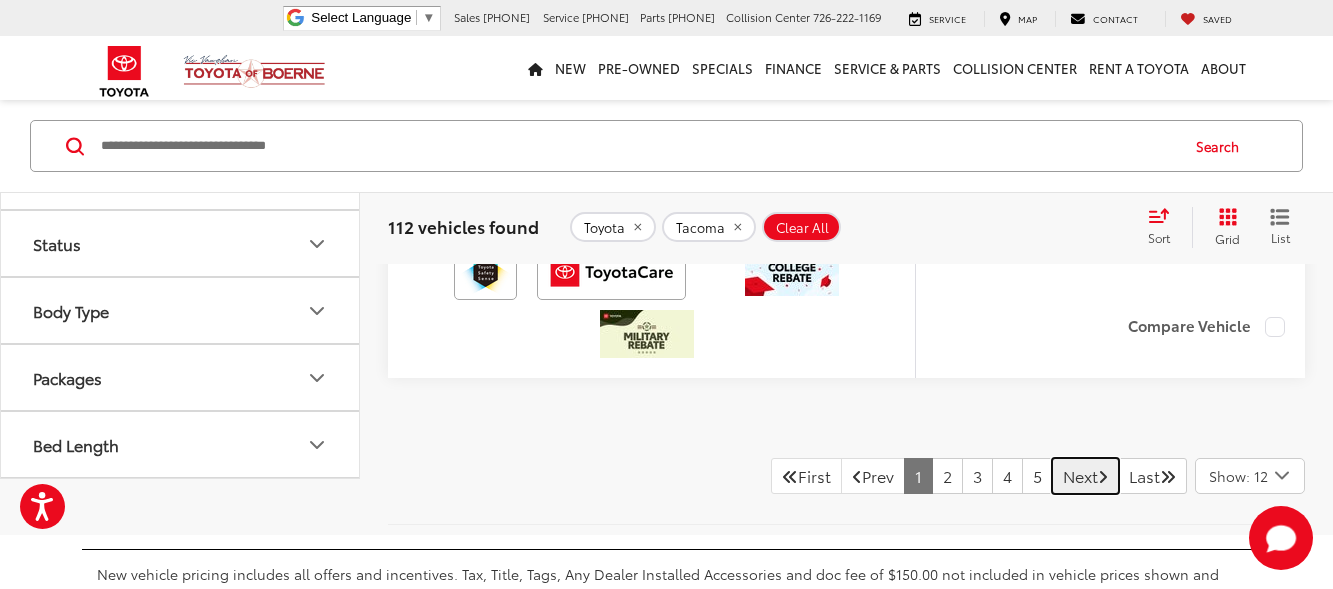 click on "Next" at bounding box center [1085, 476] 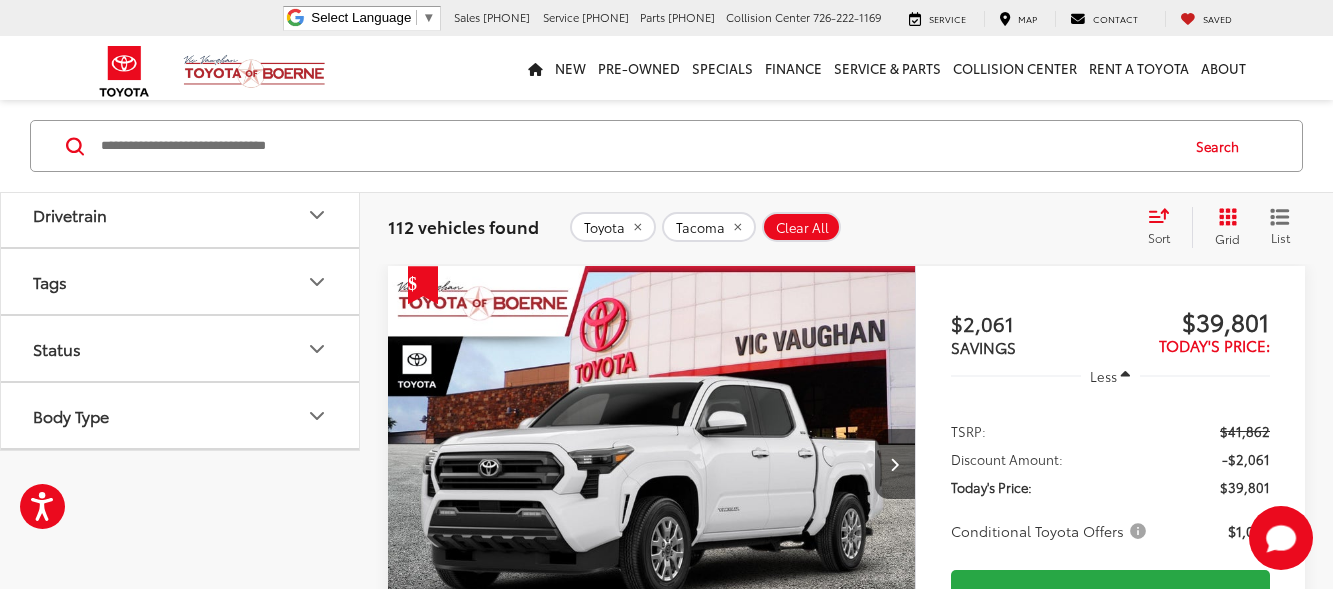 scroll, scrollTop: 0, scrollLeft: 0, axis: both 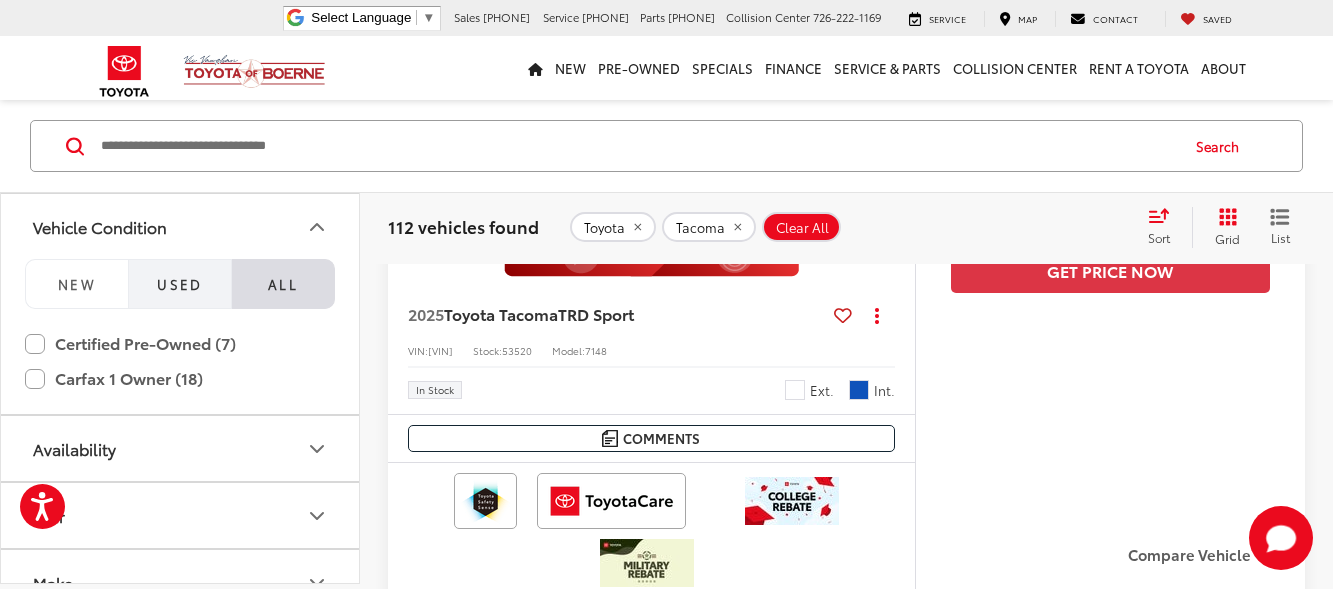 click on "Used" at bounding box center [180, 283] 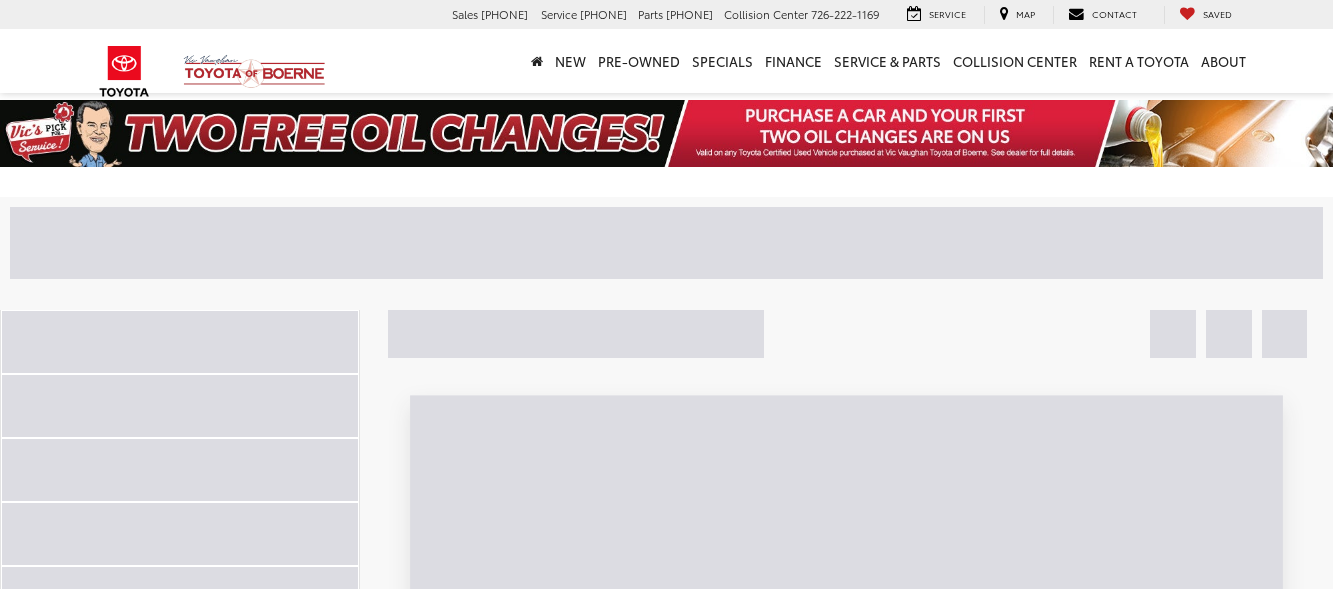 scroll, scrollTop: 0, scrollLeft: 0, axis: both 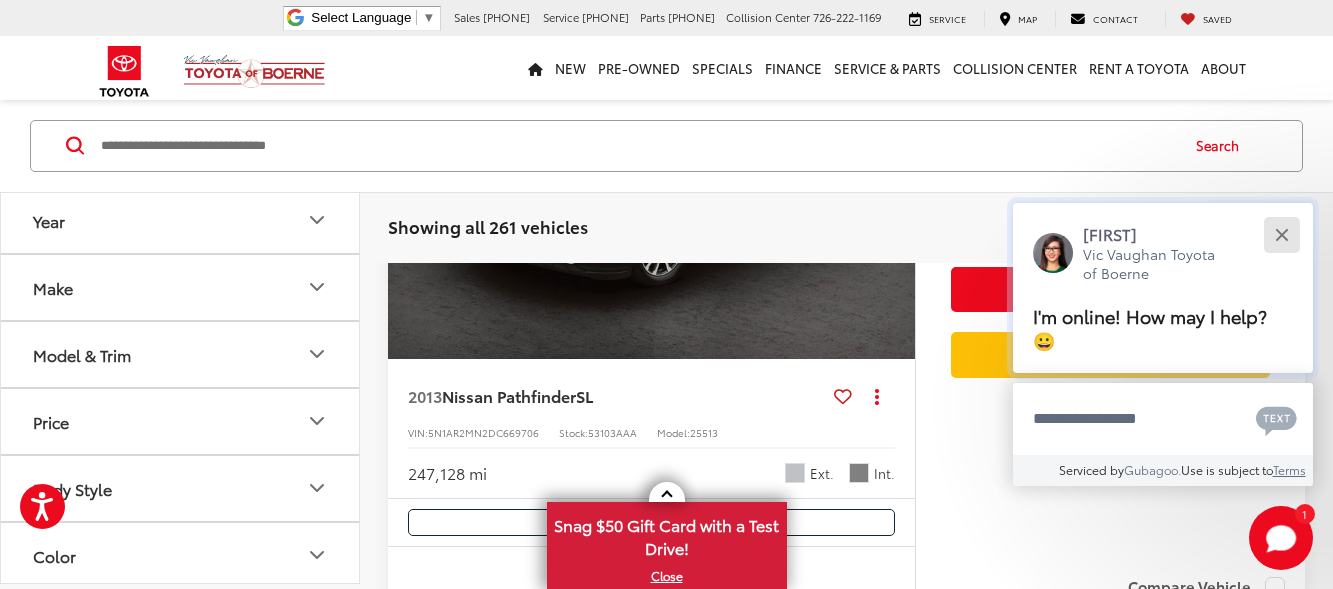 click at bounding box center [1281, 234] 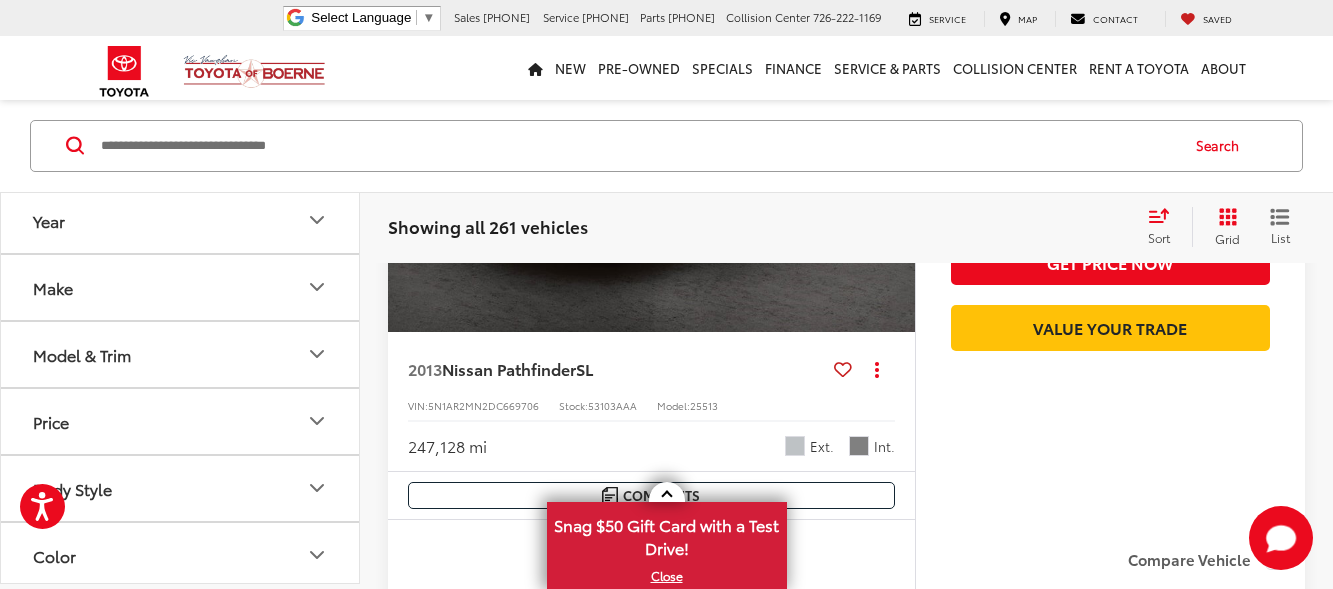 scroll, scrollTop: 500, scrollLeft: 0, axis: vertical 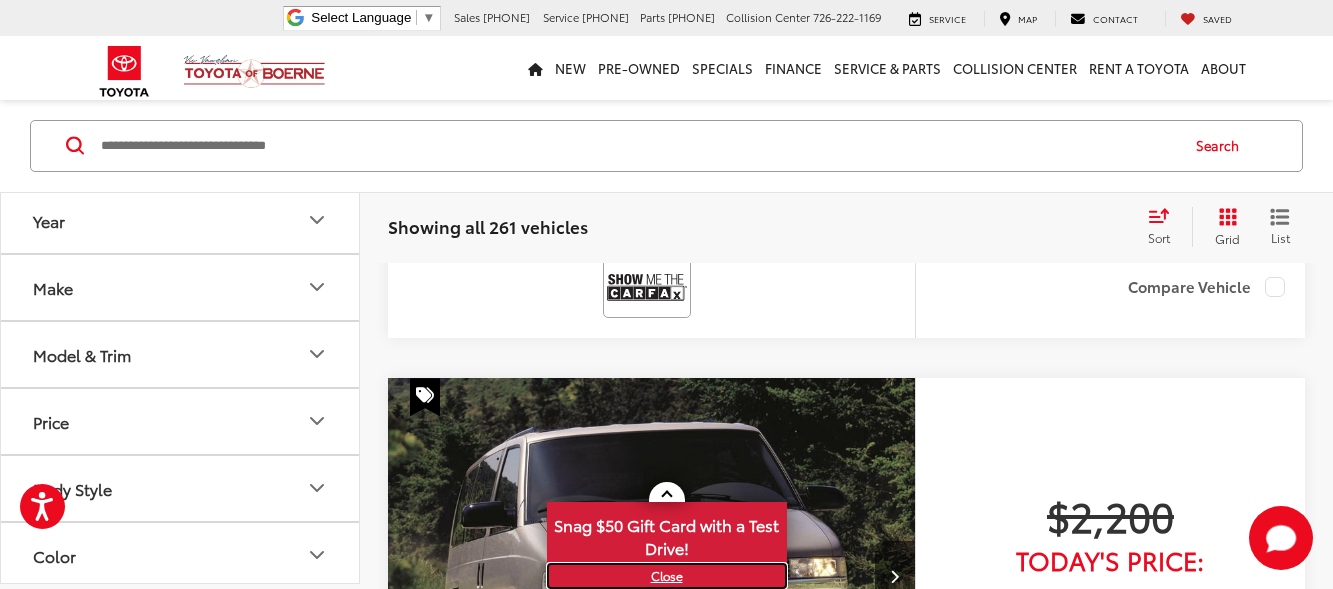 click on "X" at bounding box center [667, 576] 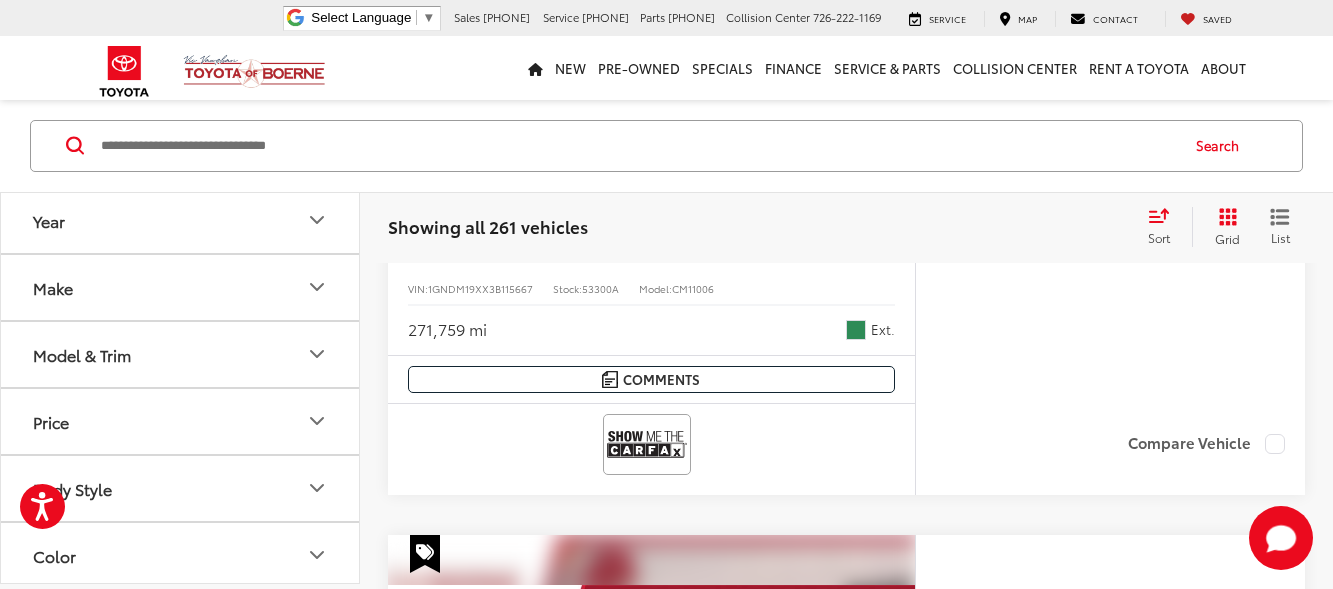 scroll, scrollTop: 1300, scrollLeft: 0, axis: vertical 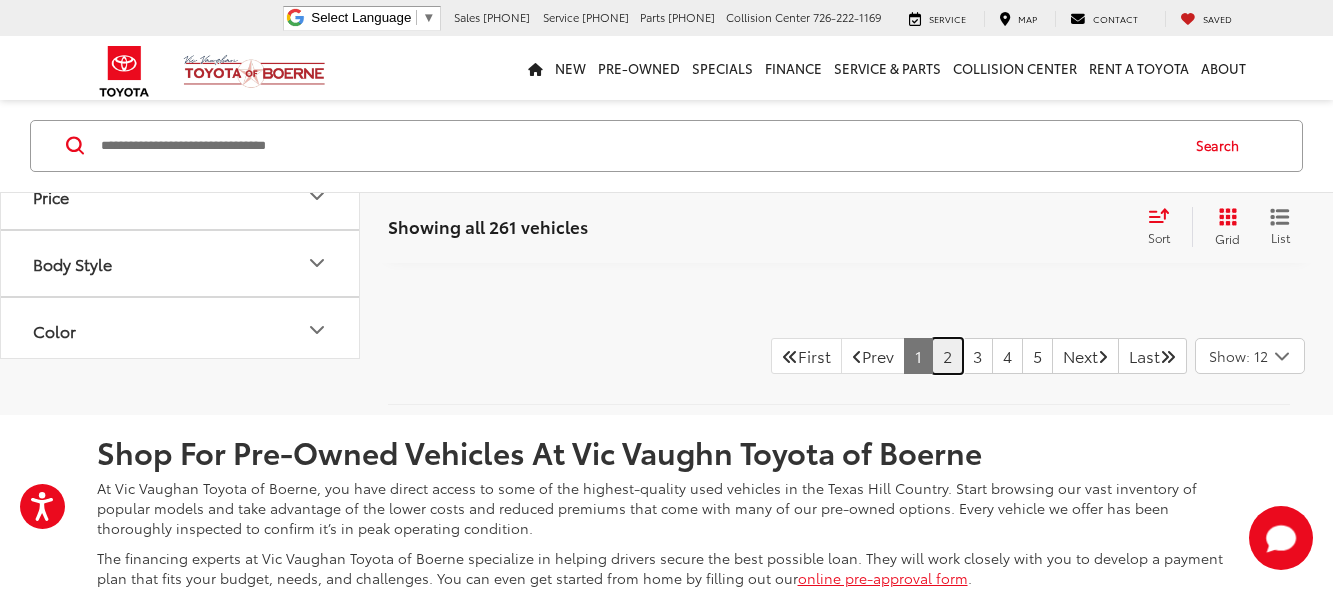 click on "2" at bounding box center [947, 356] 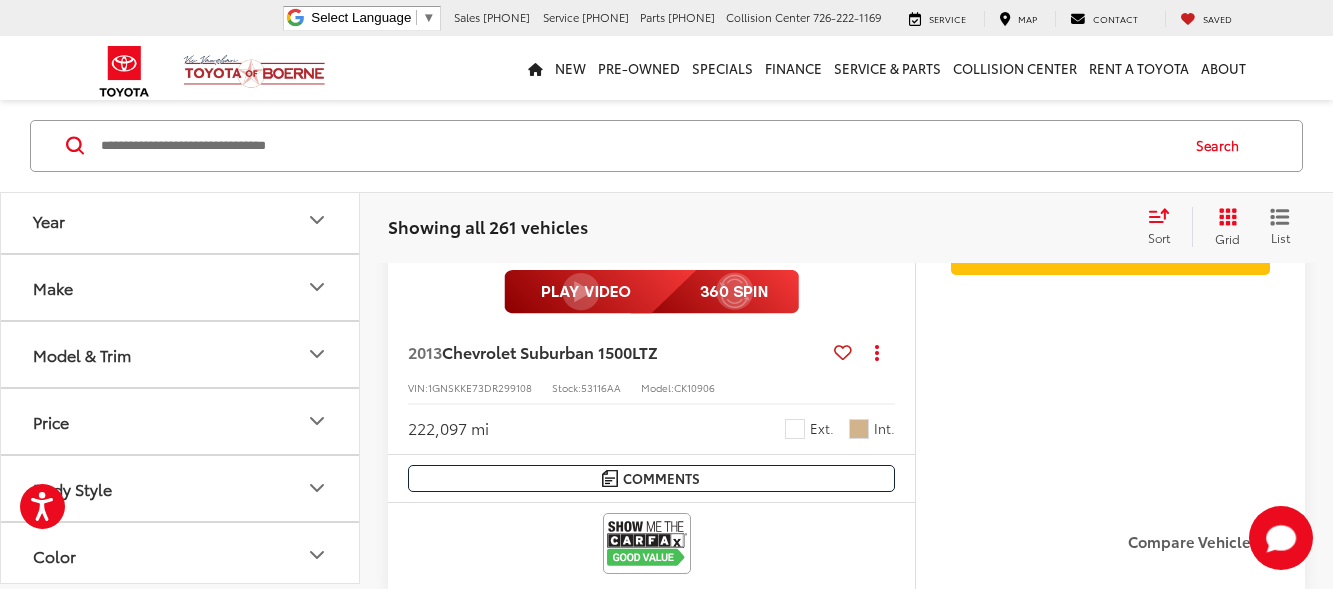 scroll, scrollTop: 4097, scrollLeft: 0, axis: vertical 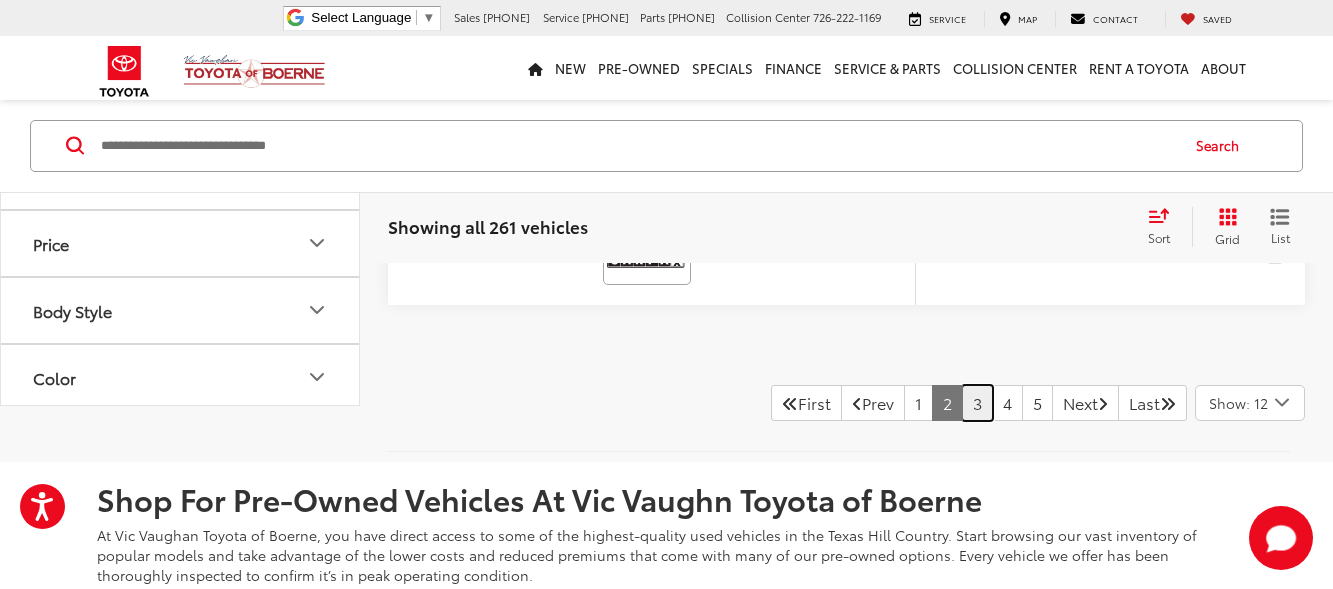 click on "3" at bounding box center [977, 403] 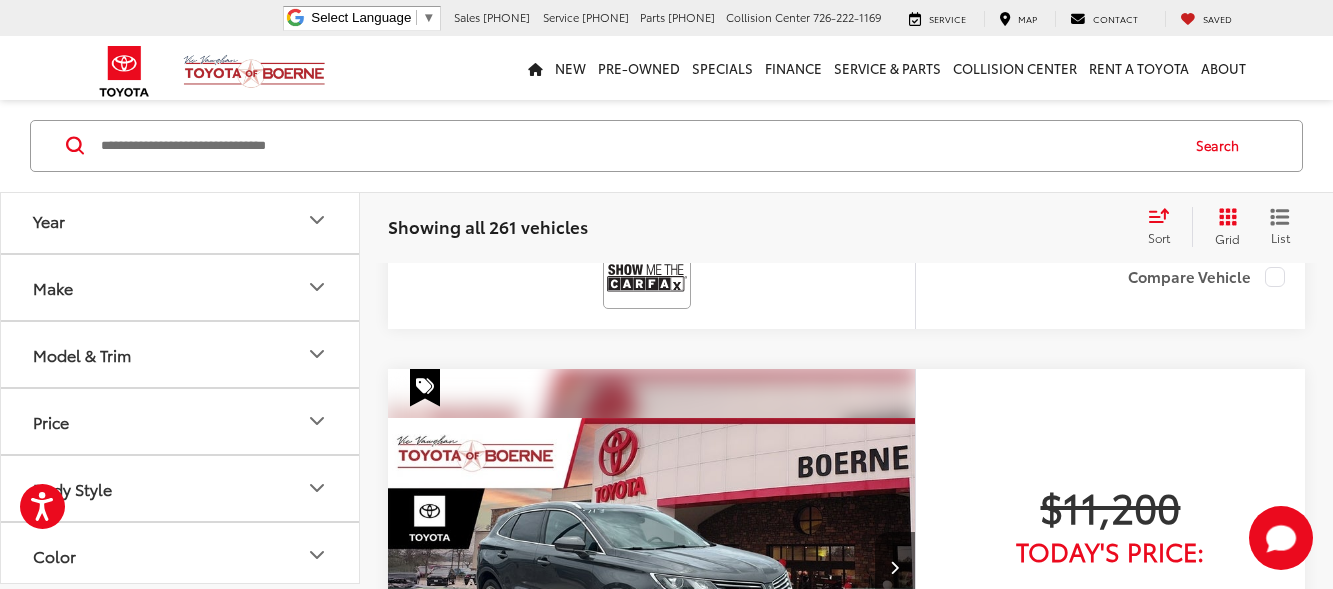 scroll, scrollTop: 5436, scrollLeft: 0, axis: vertical 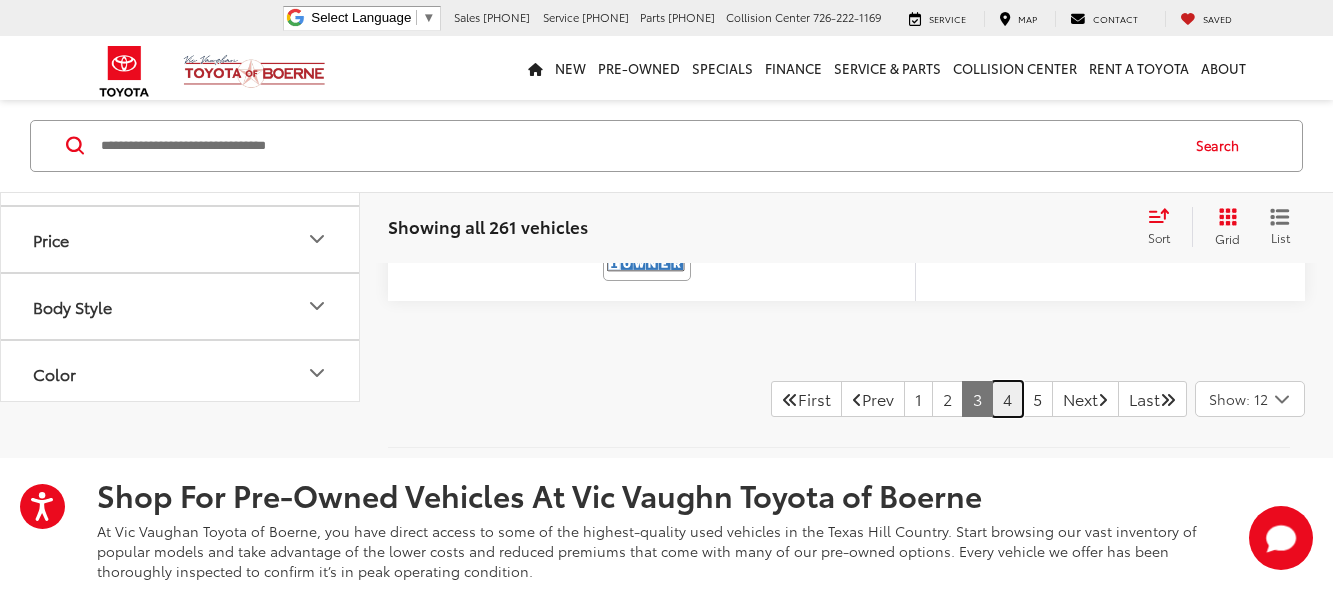 click on "4" at bounding box center [1007, 399] 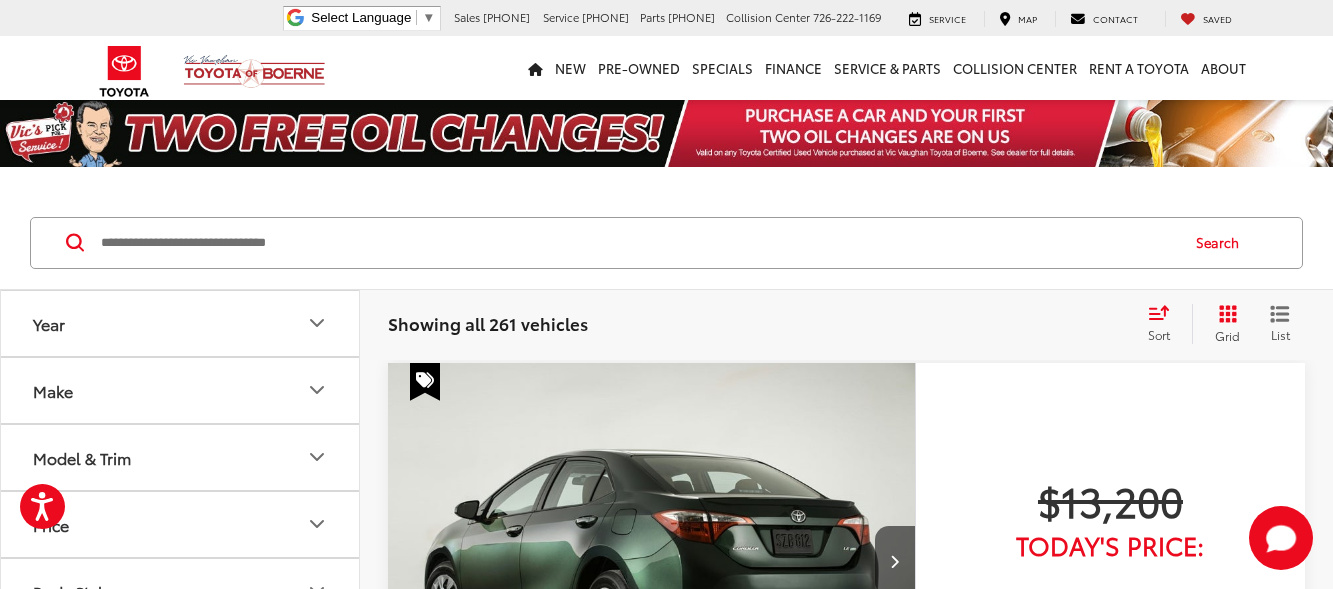 scroll, scrollTop: 2567, scrollLeft: 0, axis: vertical 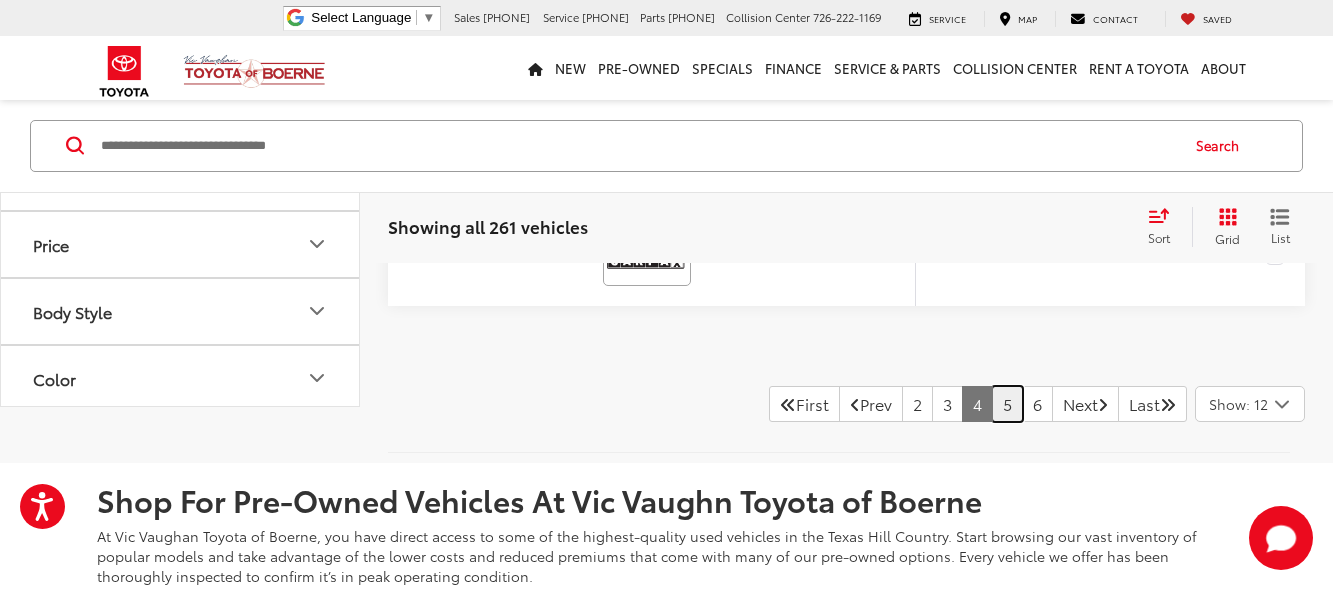 click on "5" at bounding box center [1007, 404] 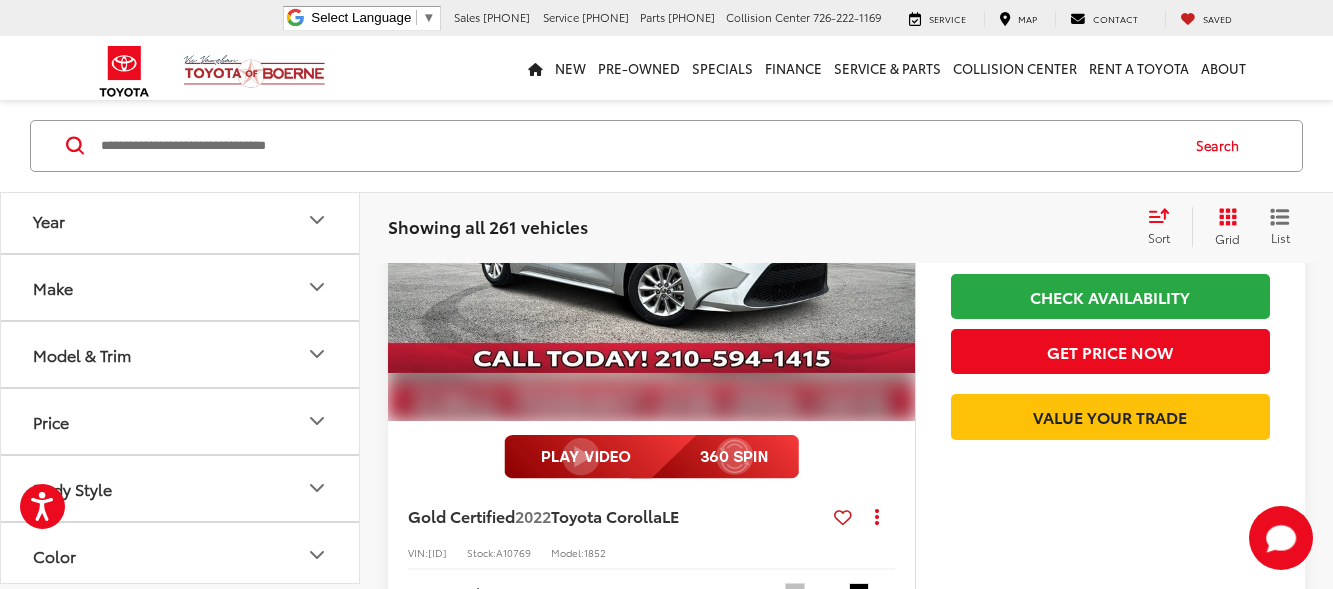 scroll, scrollTop: 4900, scrollLeft: 0, axis: vertical 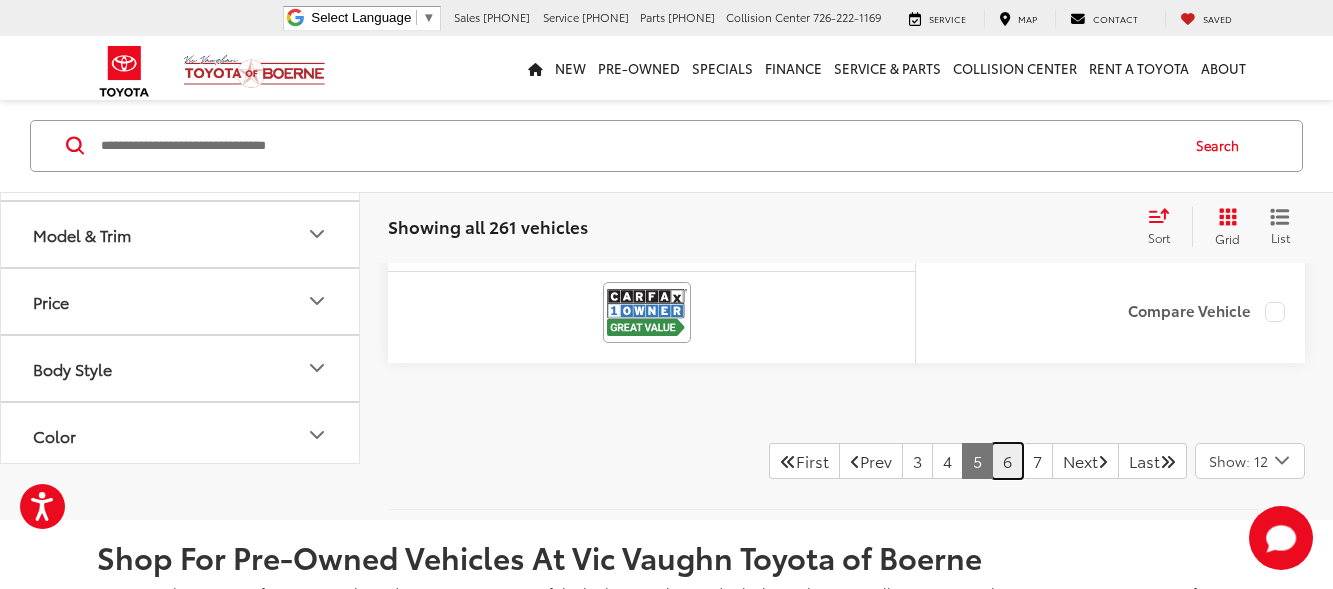 click on "6" at bounding box center [1007, 461] 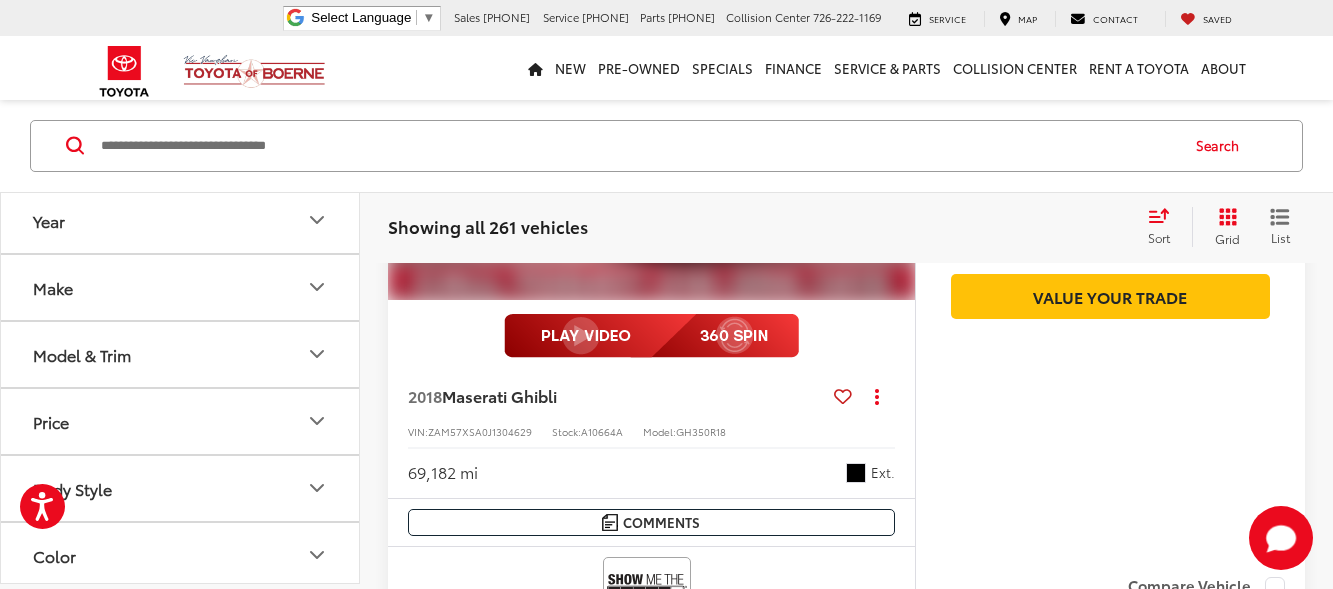scroll, scrollTop: 1200, scrollLeft: 0, axis: vertical 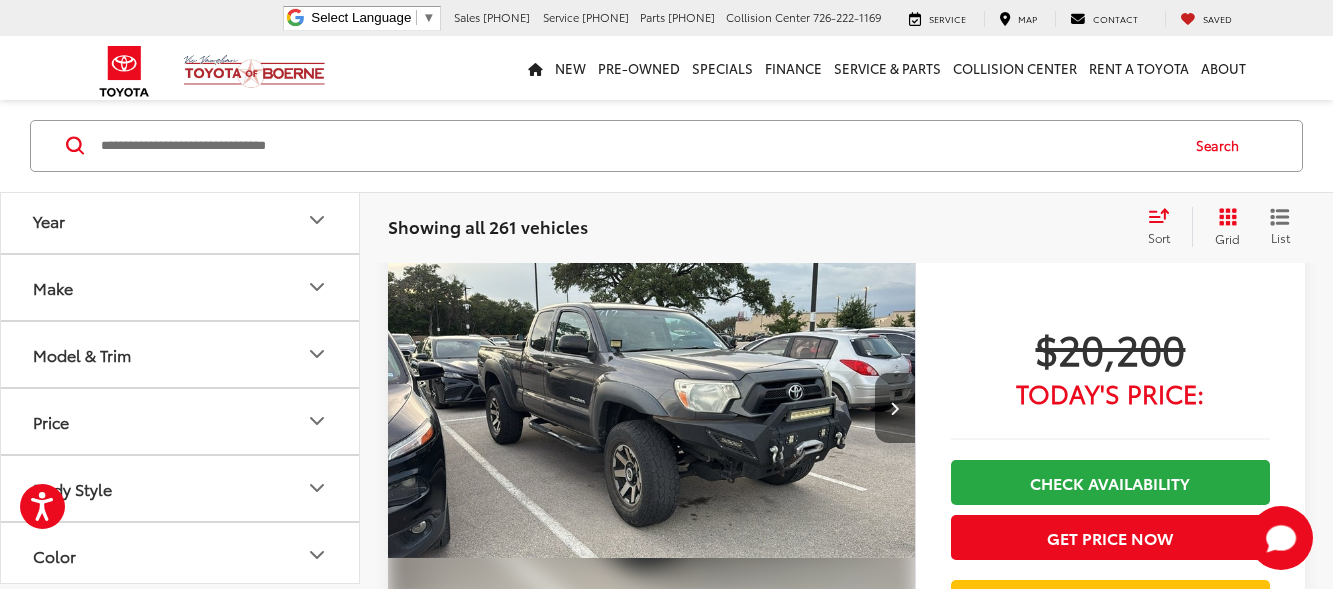 click at bounding box center (894, 408) 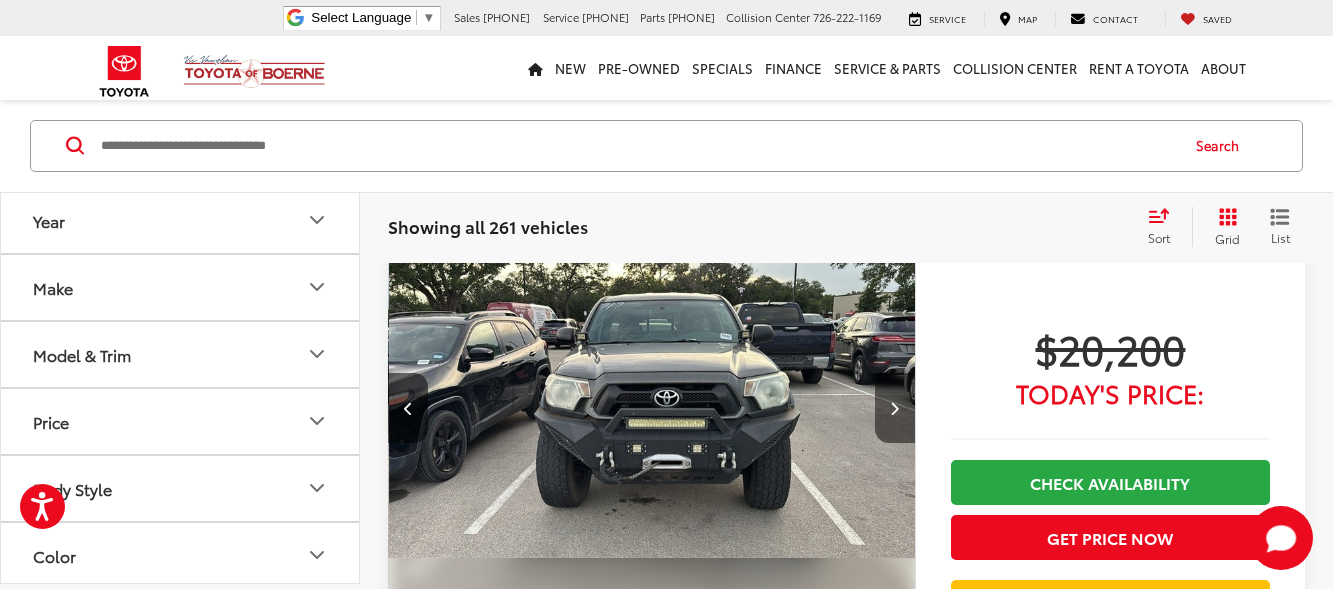 scroll, scrollTop: 0, scrollLeft: 530, axis: horizontal 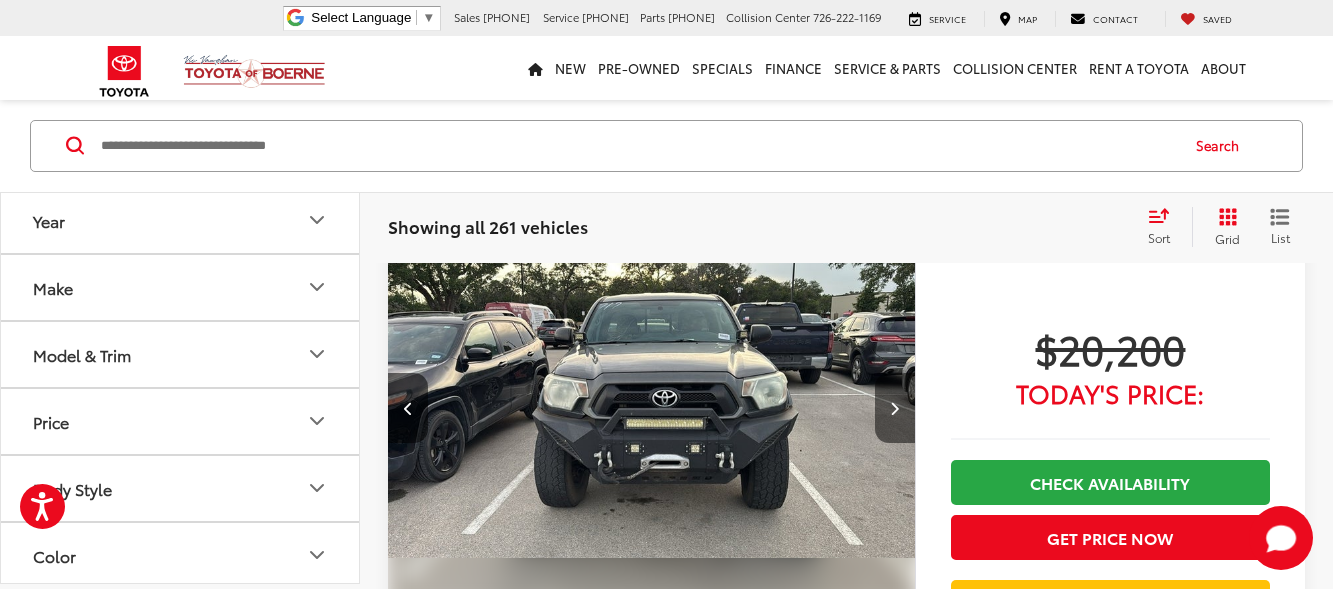 click at bounding box center [894, 408] 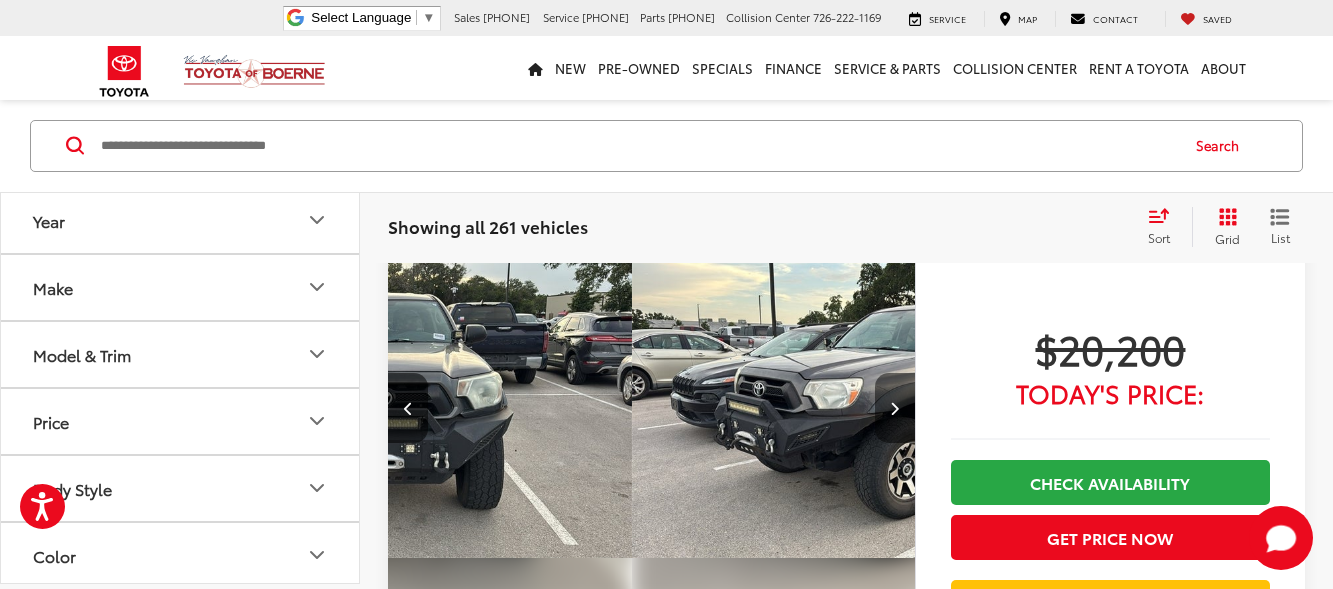 scroll, scrollTop: 0, scrollLeft: 1060, axis: horizontal 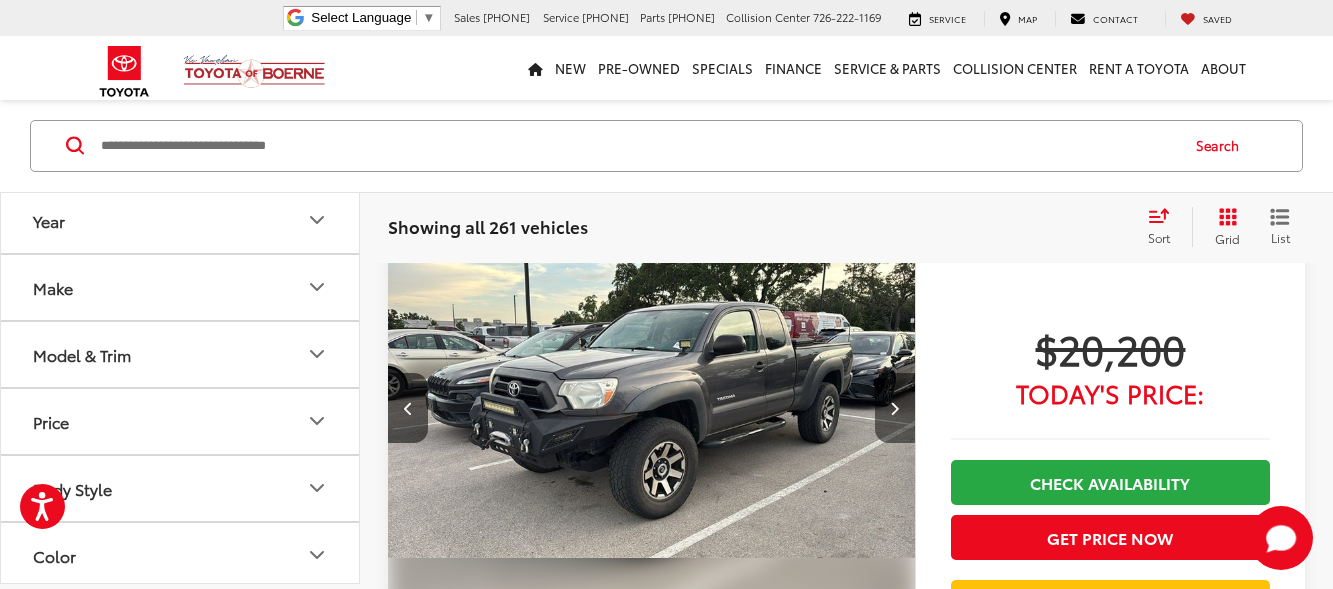 click at bounding box center [894, 408] 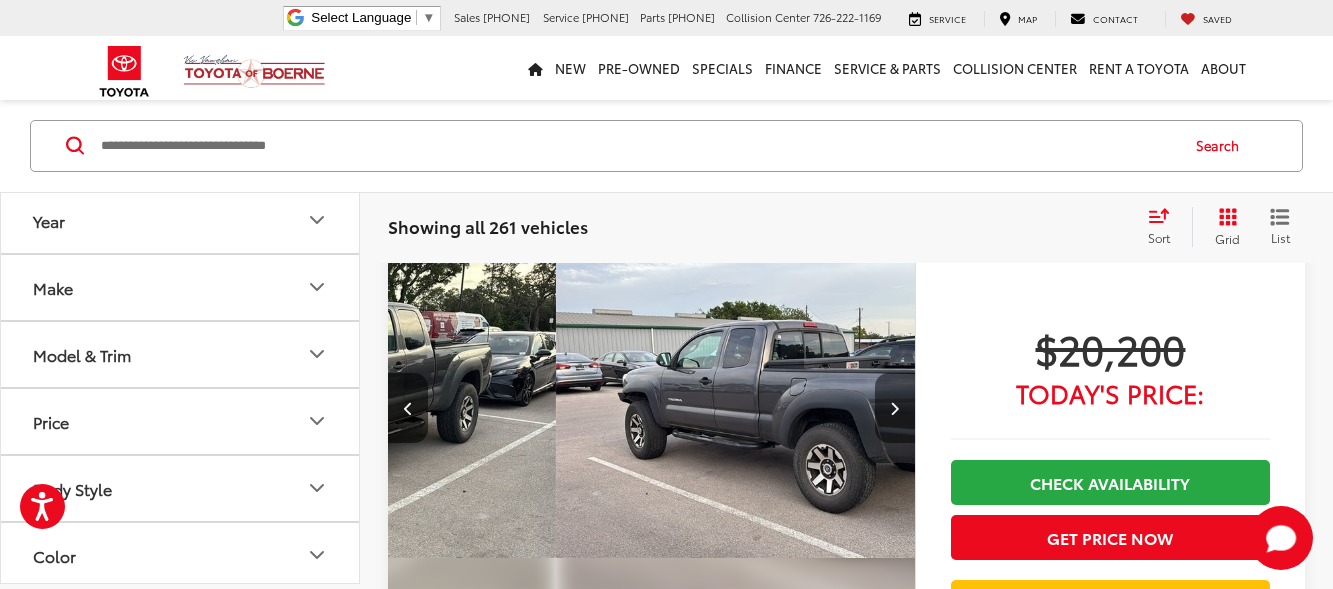 scroll, scrollTop: 0, scrollLeft: 1590, axis: horizontal 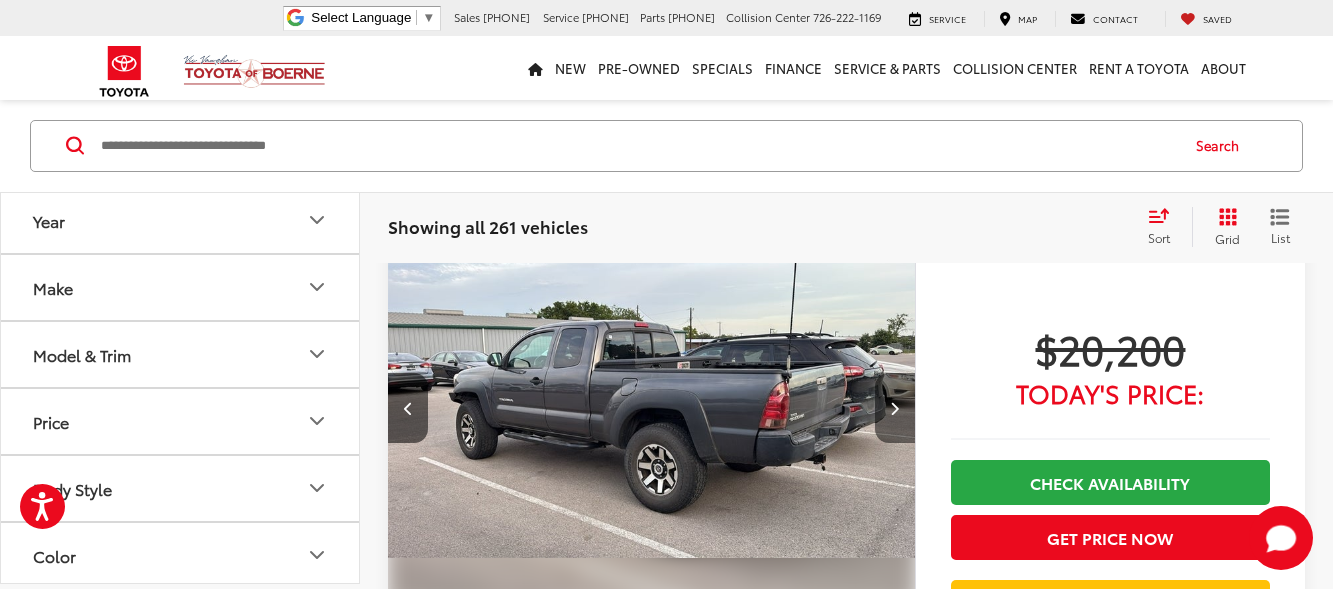 click at bounding box center [894, 408] 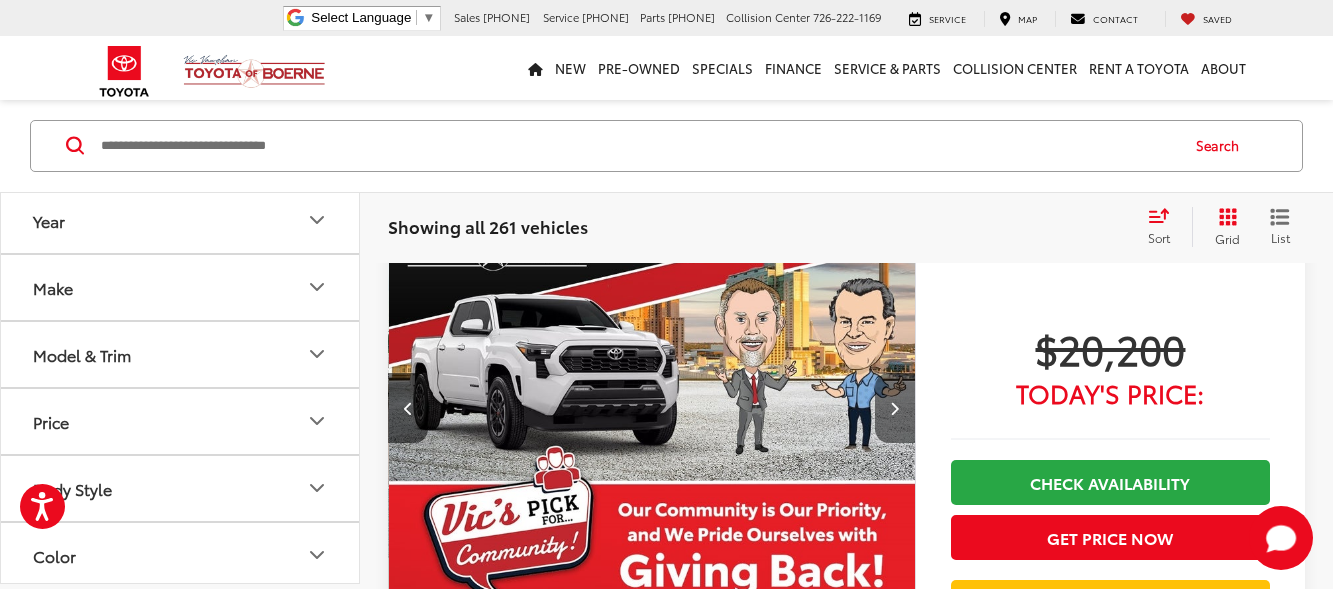 scroll, scrollTop: 0, scrollLeft: 2120, axis: horizontal 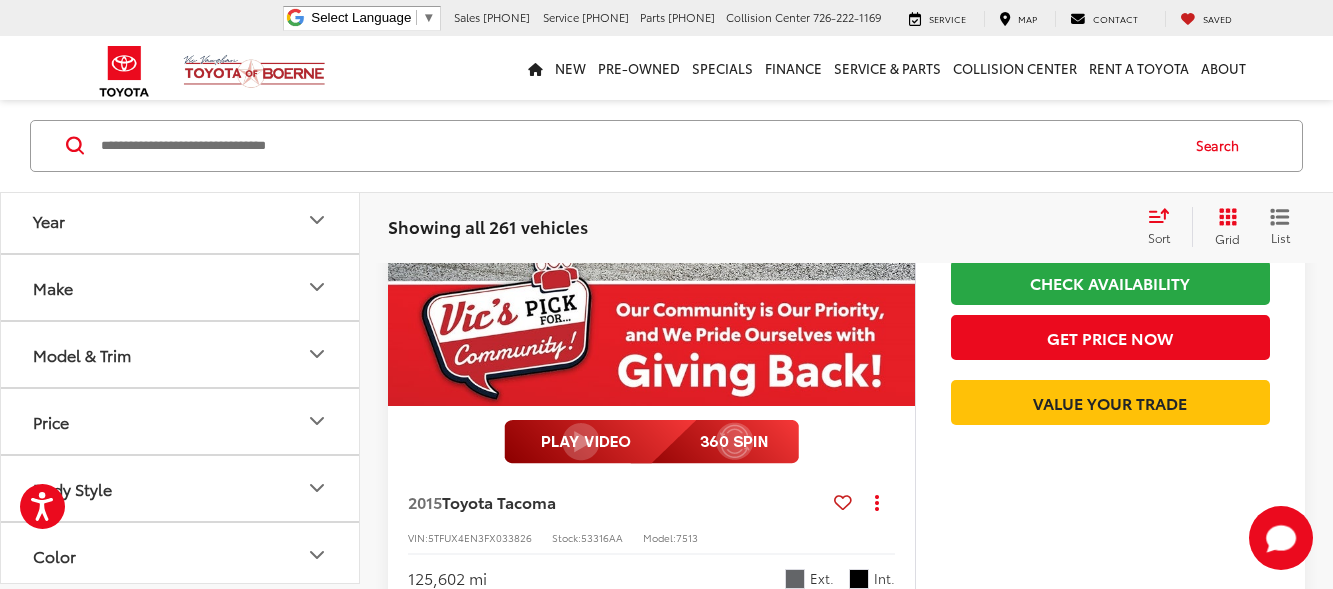 click at bounding box center (651, 442) 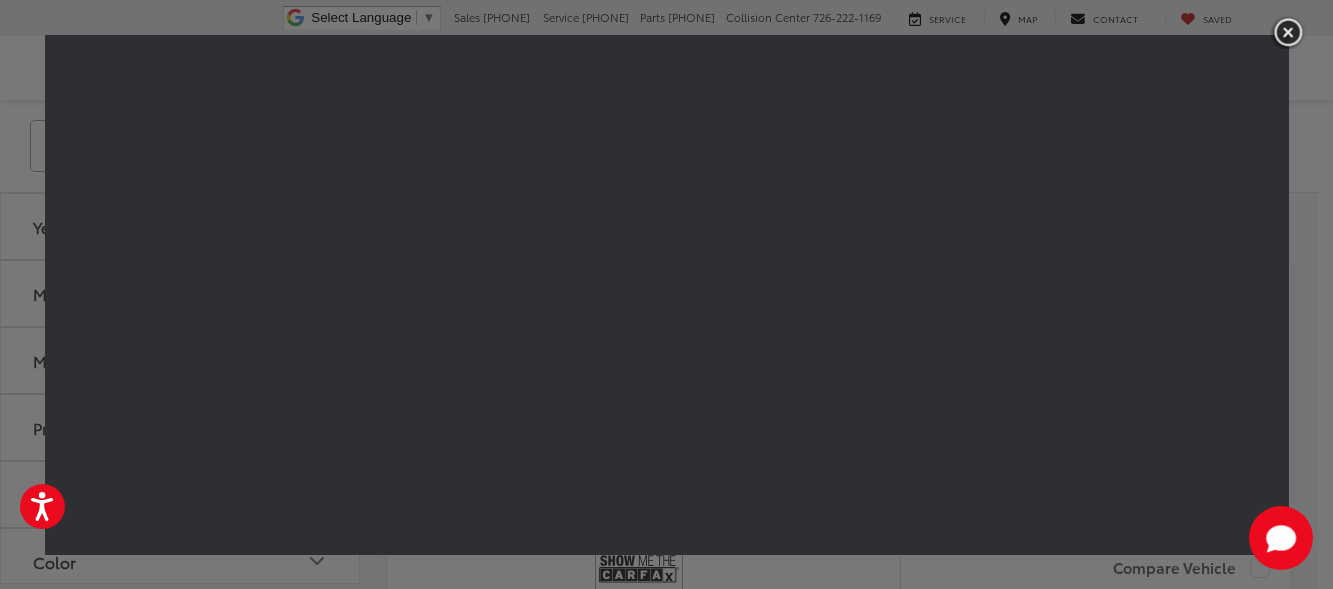 scroll, scrollTop: 0, scrollLeft: 2060, axis: horizontal 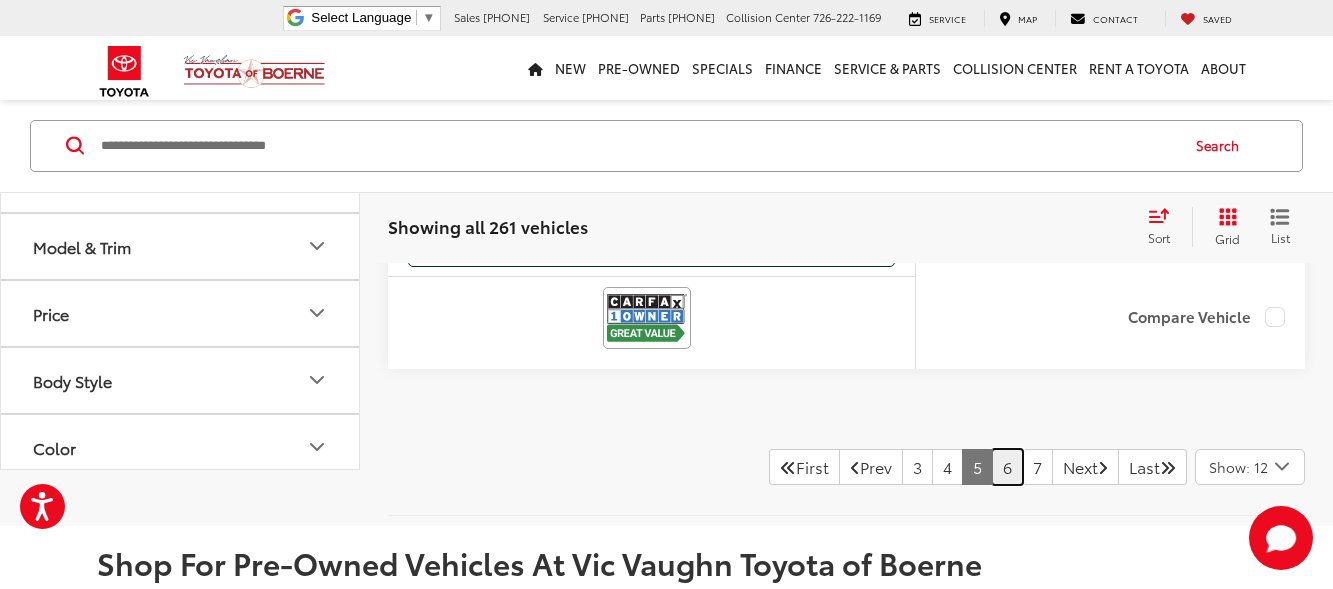 click on "6" at bounding box center (1007, 467) 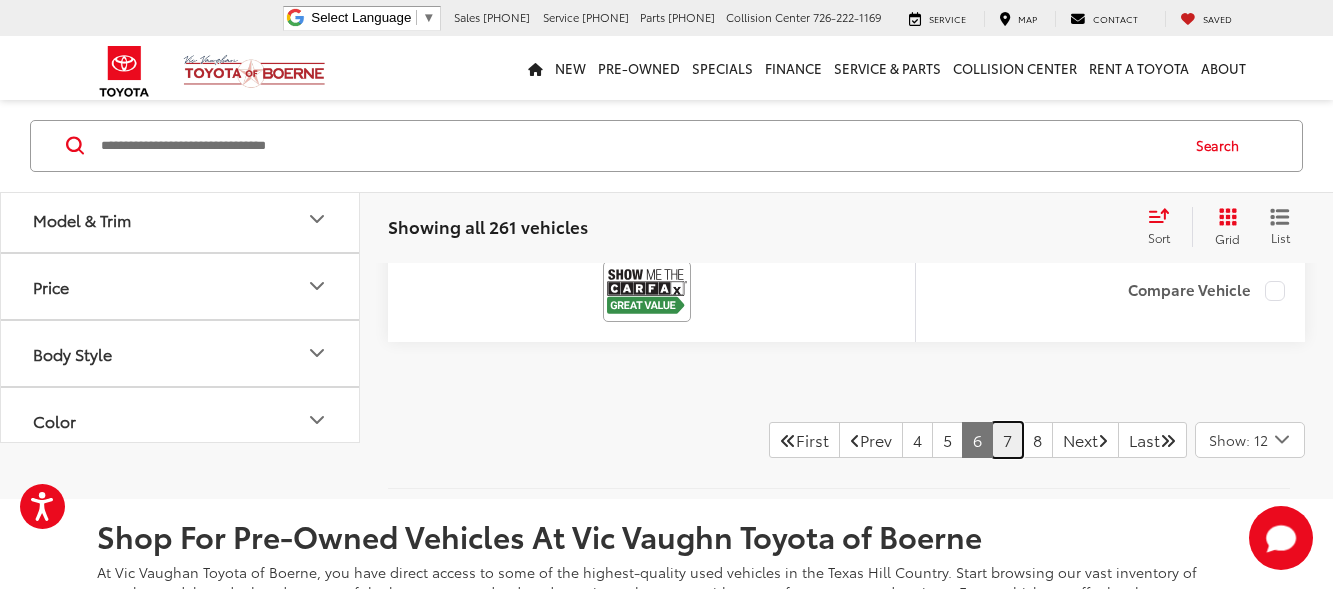 scroll, scrollTop: 9200, scrollLeft: 0, axis: vertical 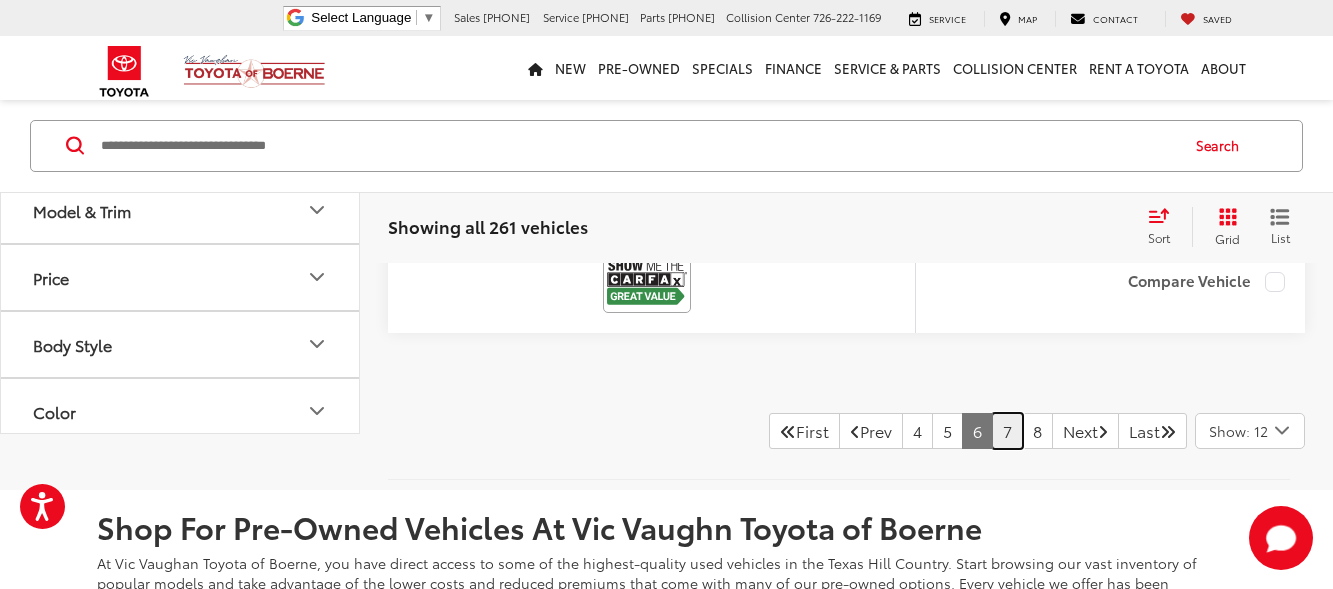 click on "7" at bounding box center [1007, 431] 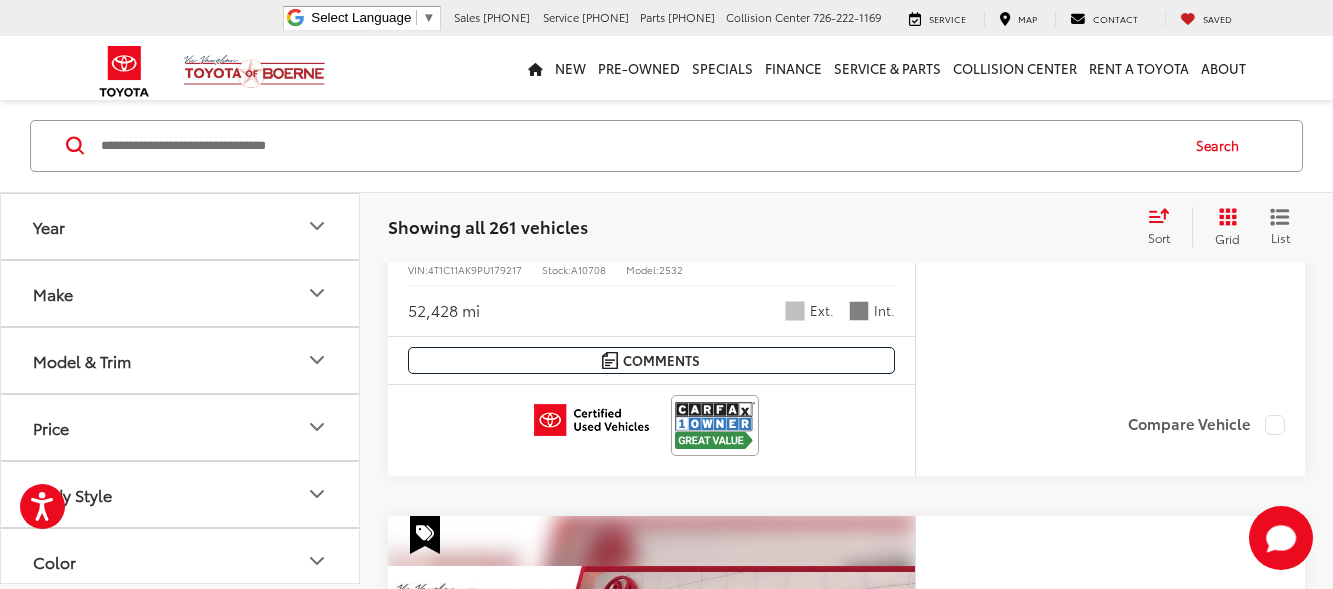 scroll, scrollTop: 1295, scrollLeft: 0, axis: vertical 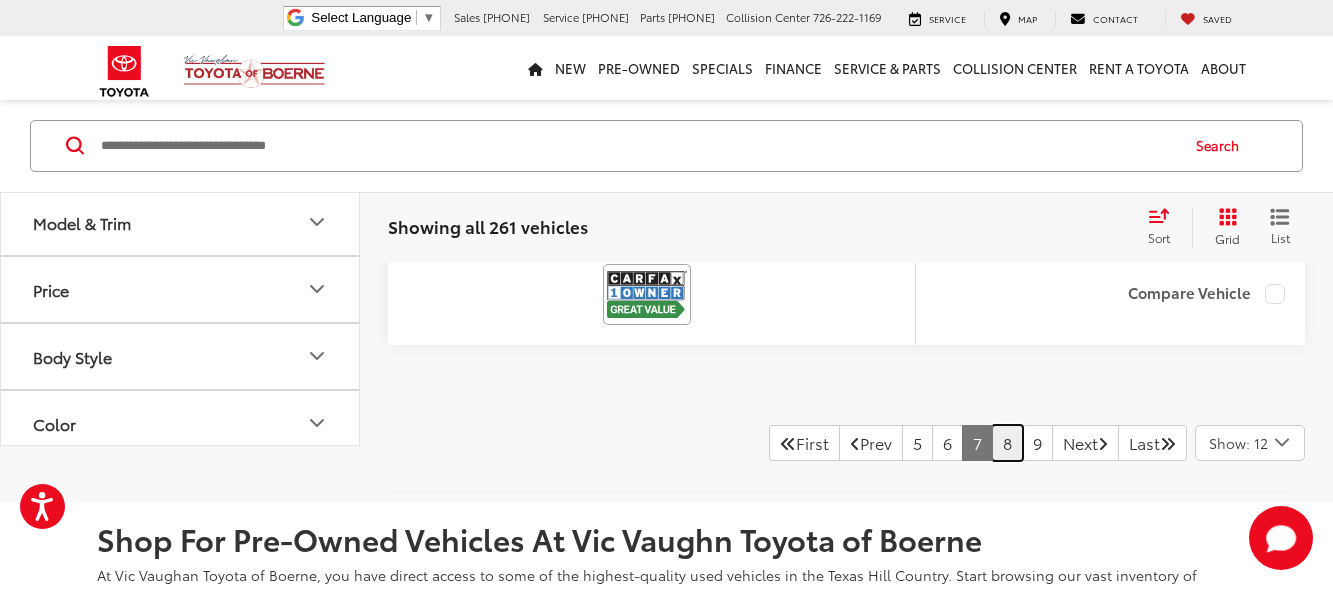 click on "8" at bounding box center [1007, 443] 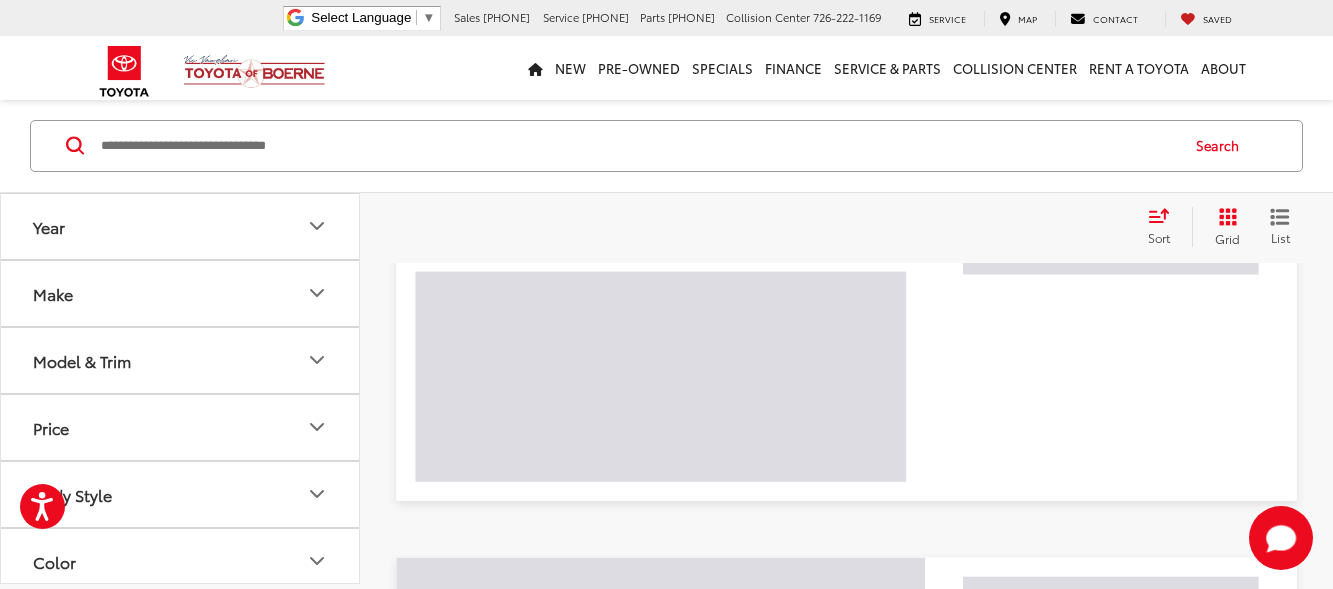 scroll, scrollTop: 97, scrollLeft: 0, axis: vertical 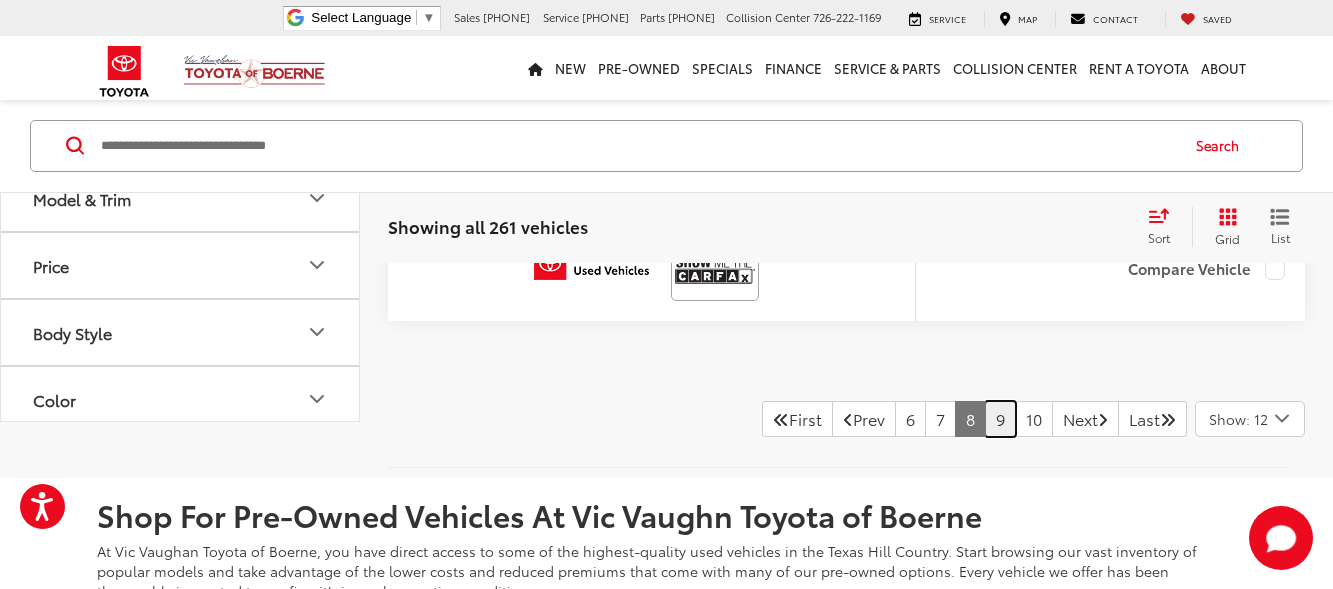 click on "9" at bounding box center (1000, 419) 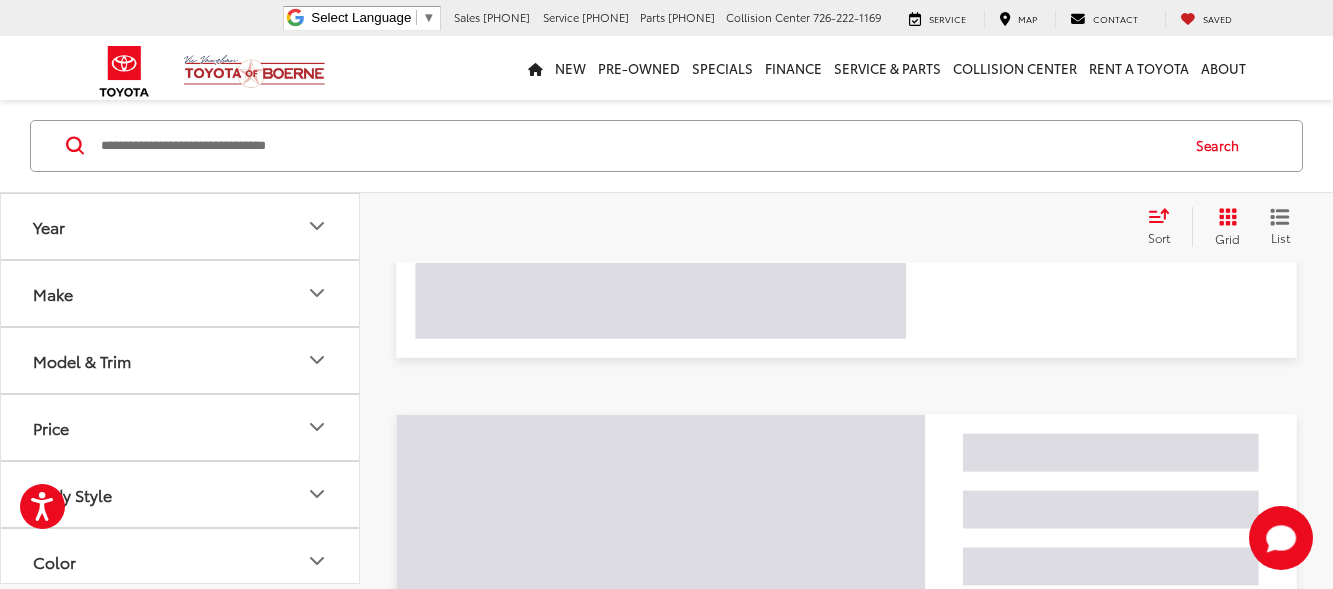 scroll, scrollTop: 97, scrollLeft: 0, axis: vertical 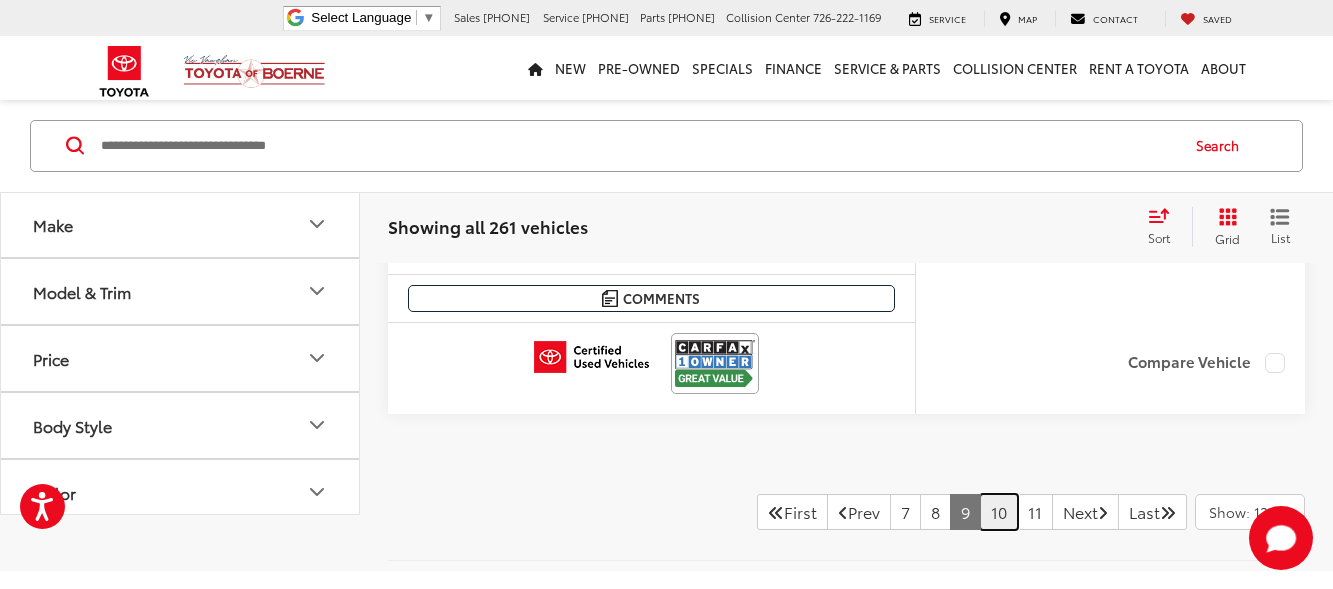 click on "10" at bounding box center (999, 512) 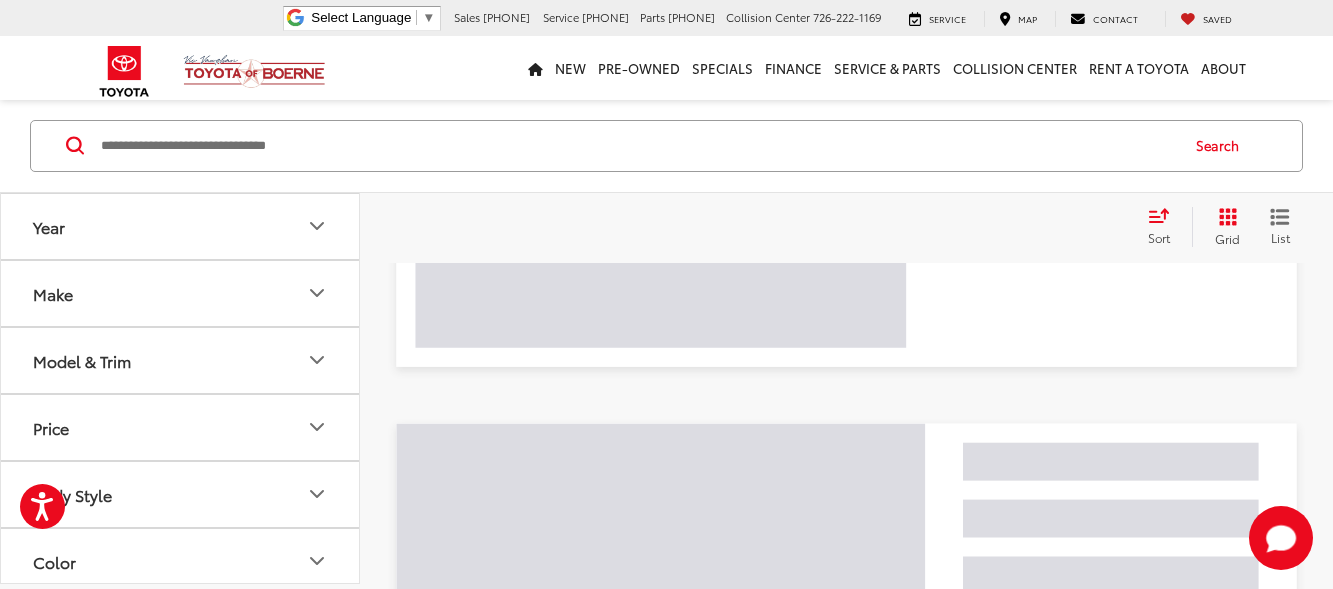 scroll, scrollTop: 97, scrollLeft: 0, axis: vertical 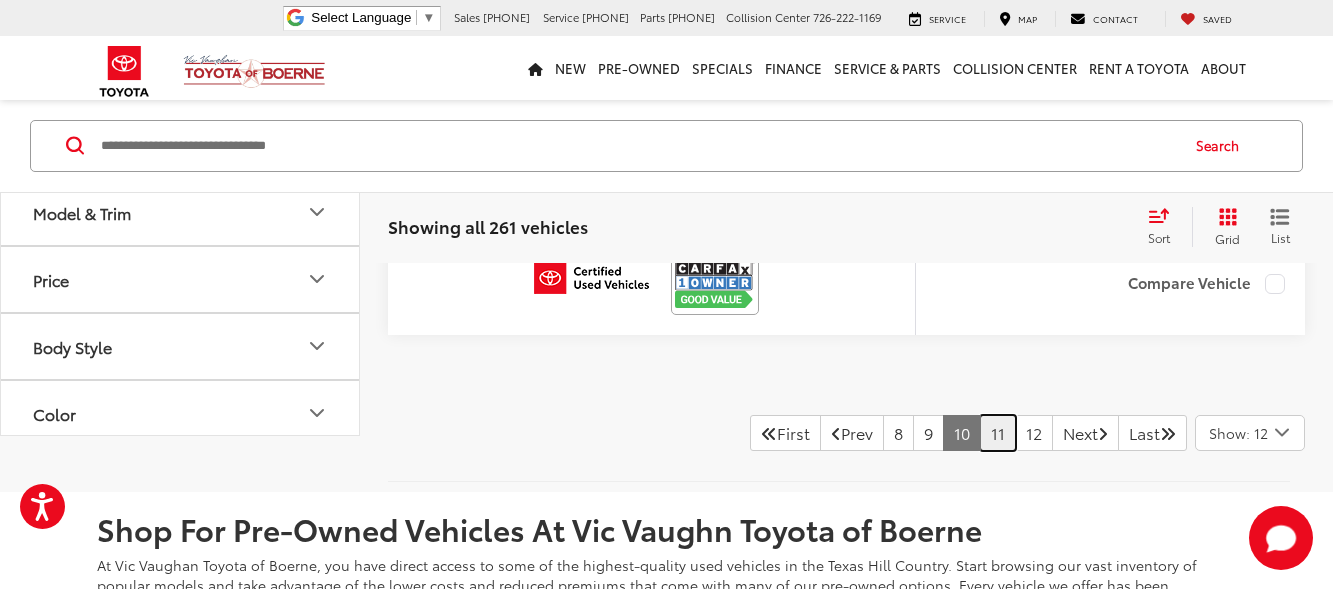 click on "11" at bounding box center (998, 433) 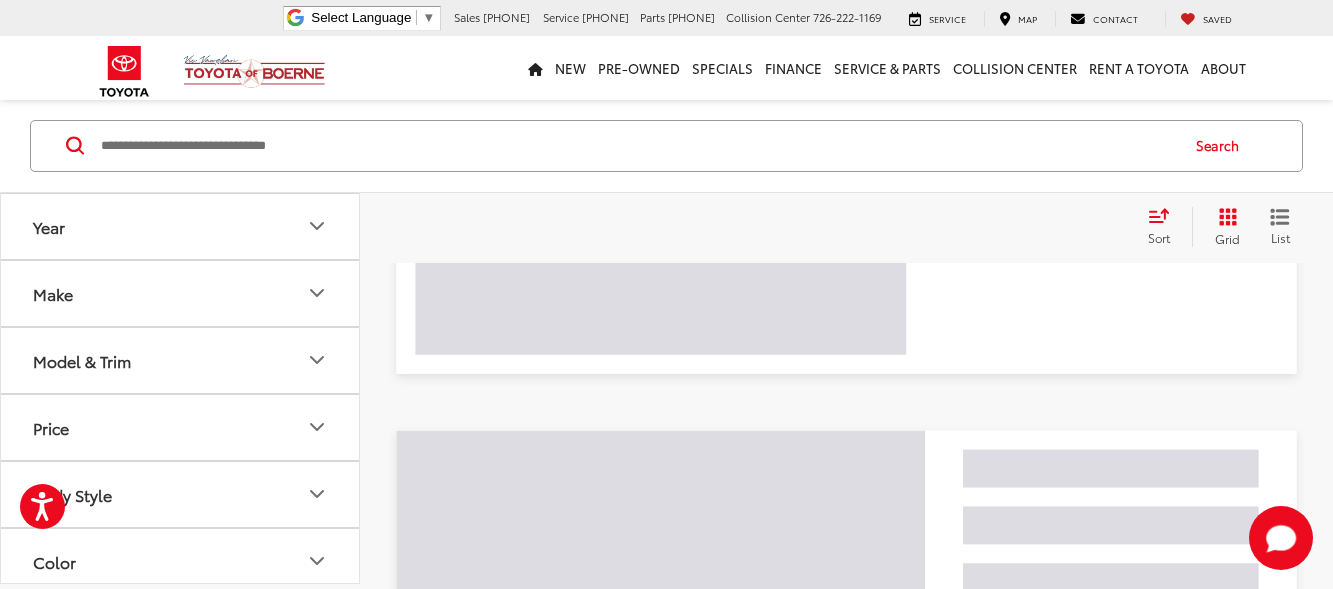 scroll, scrollTop: 97, scrollLeft: 0, axis: vertical 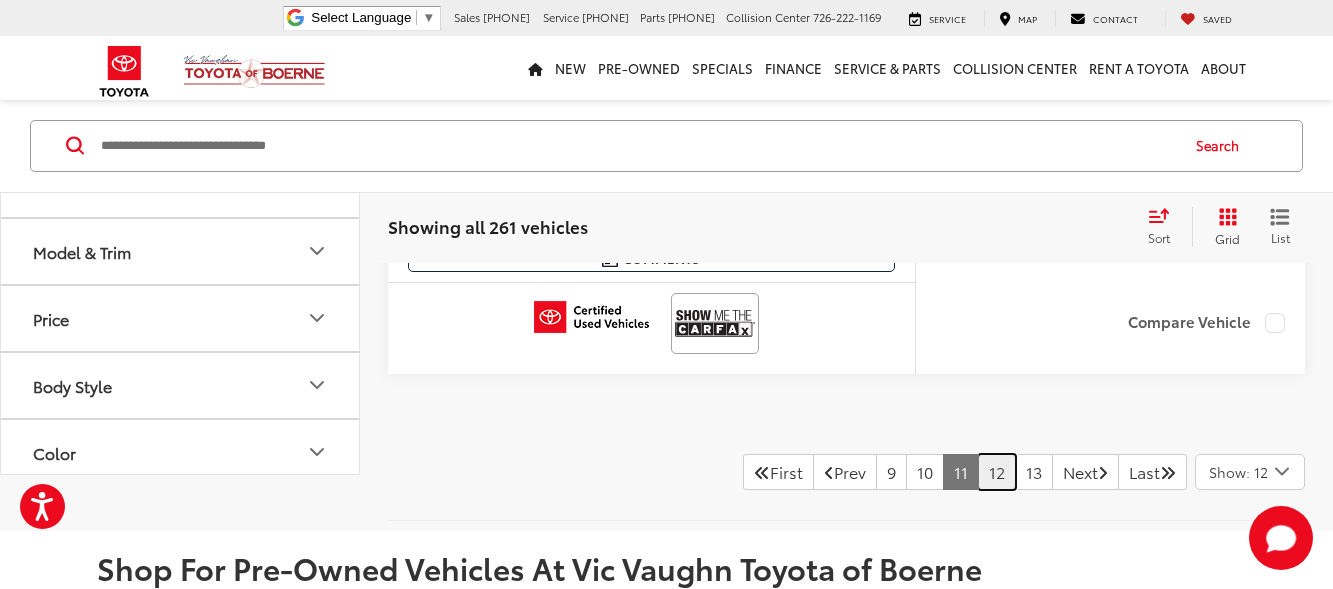 click on "12" at bounding box center [997, 472] 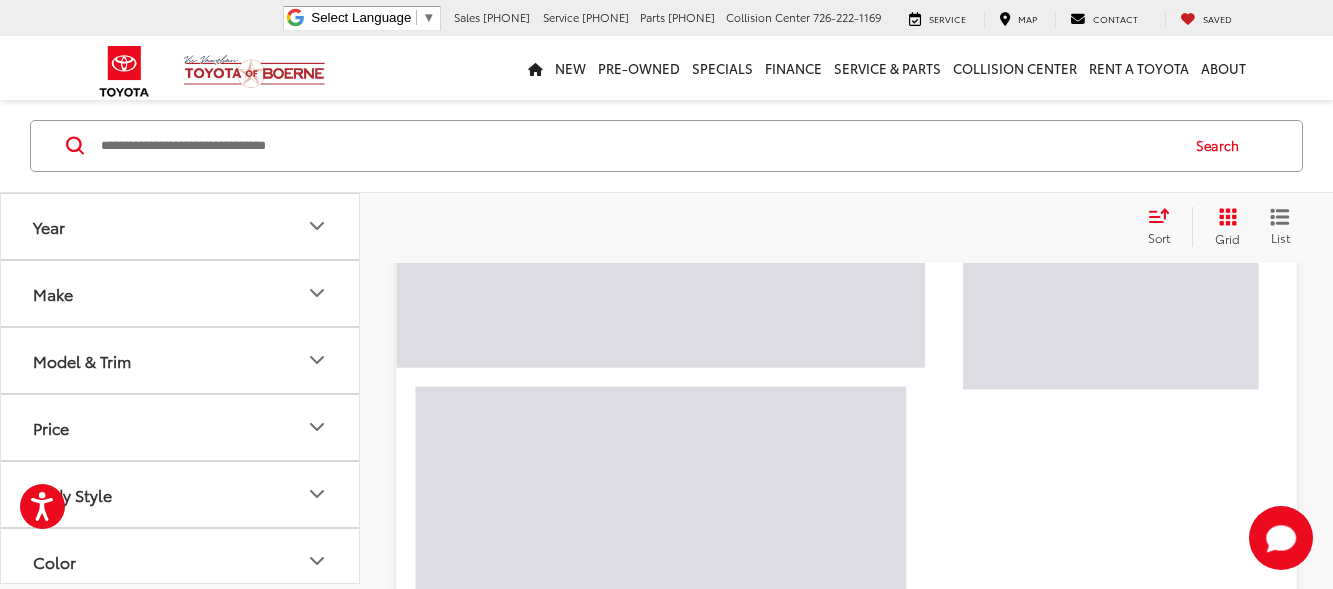 scroll, scrollTop: 97, scrollLeft: 0, axis: vertical 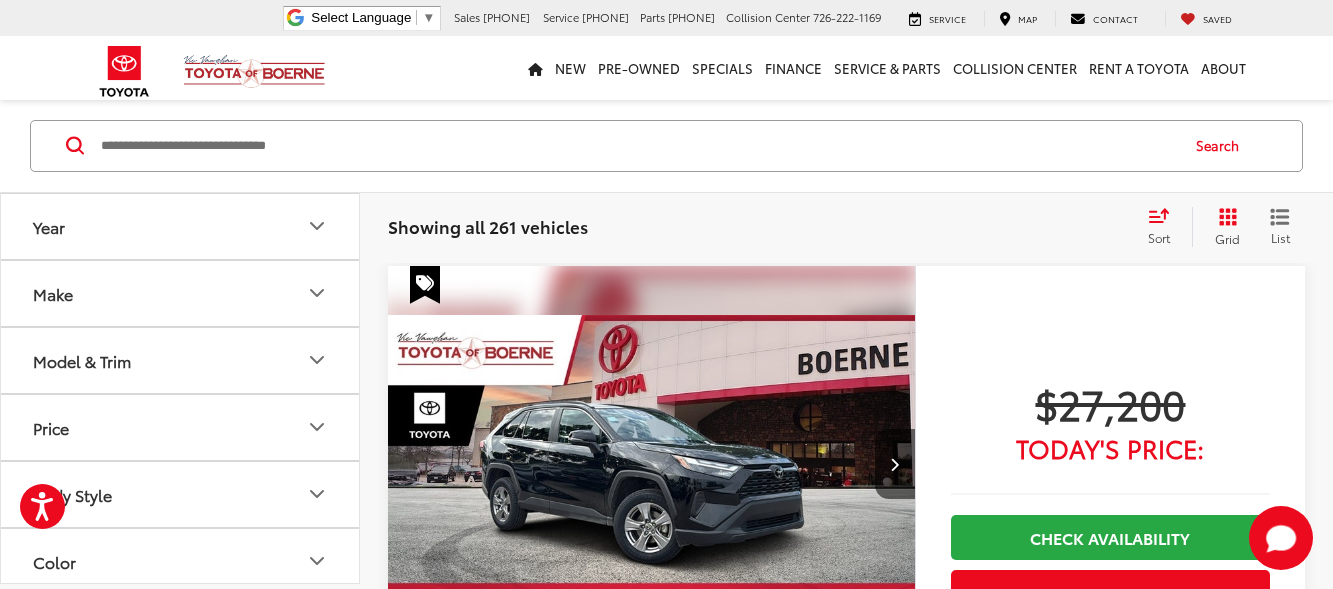 drag, startPoint x: 1340, startPoint y: 512, endPoint x: 983, endPoint y: 217, distance: 463.11337 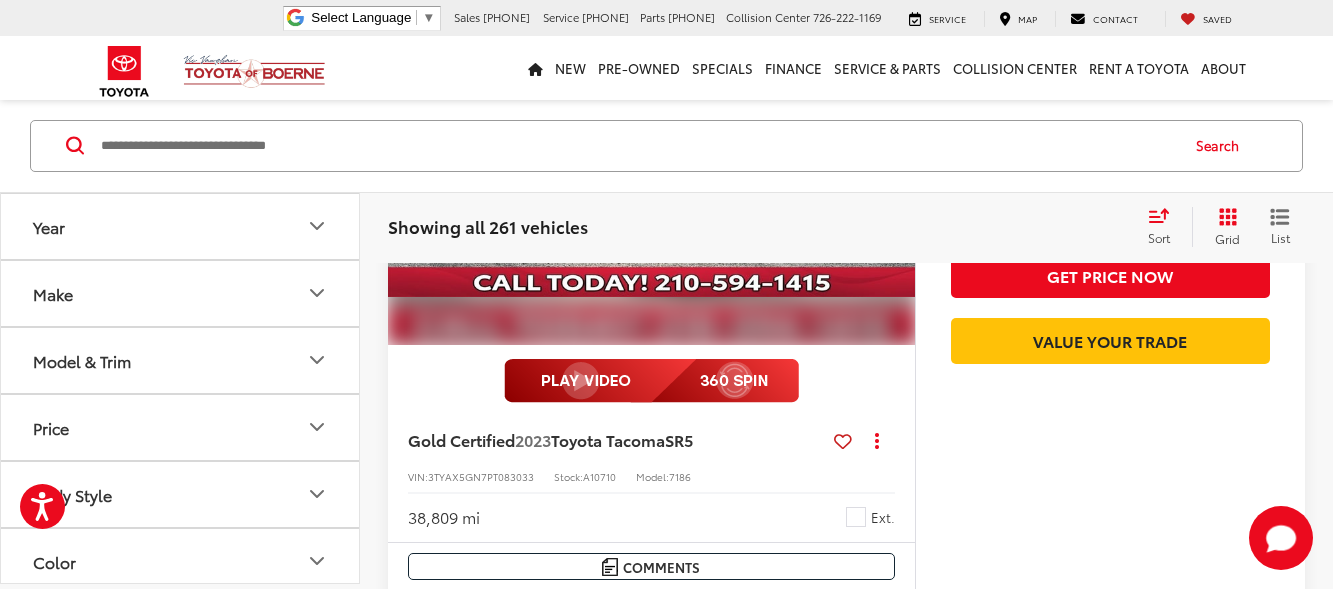 scroll, scrollTop: 7358, scrollLeft: 0, axis: vertical 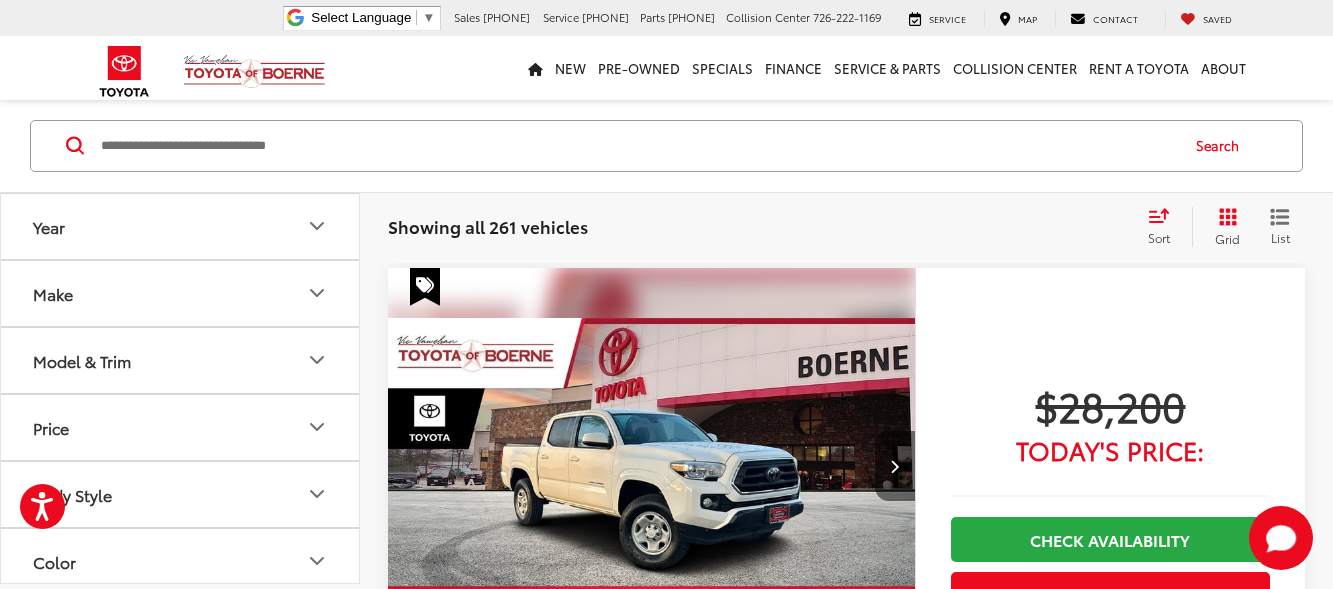 click at bounding box center [894, 466] 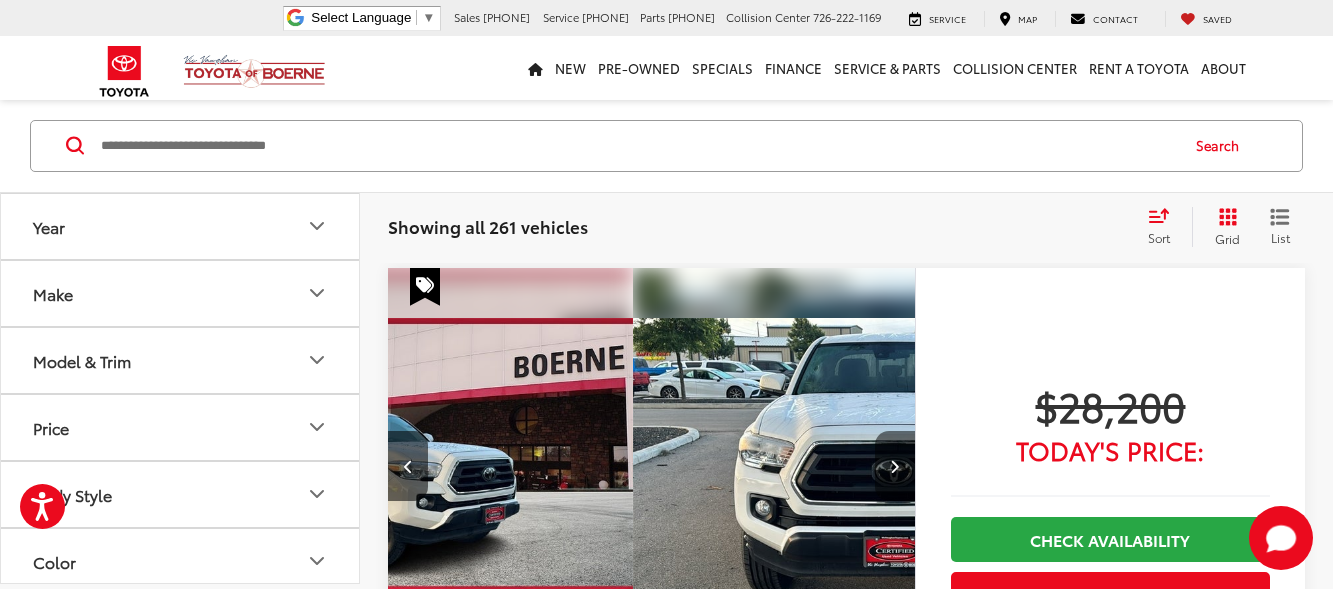 scroll, scrollTop: 0, scrollLeft: 530, axis: horizontal 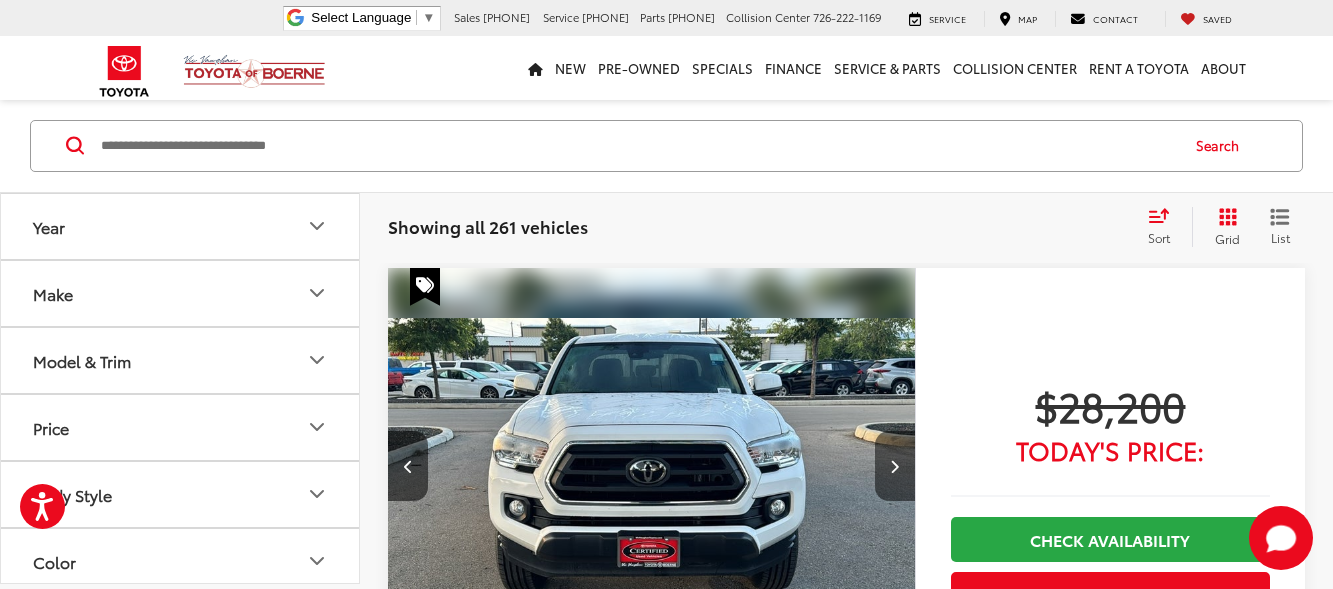 click at bounding box center (894, 466) 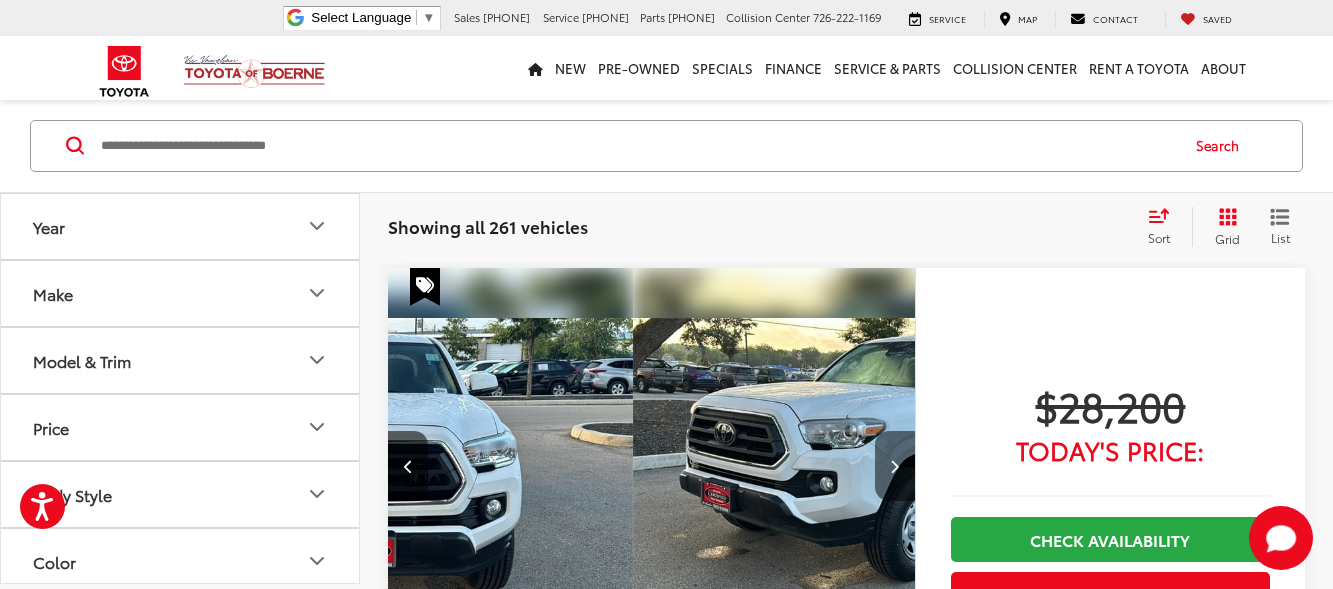 scroll, scrollTop: 0, scrollLeft: 1060, axis: horizontal 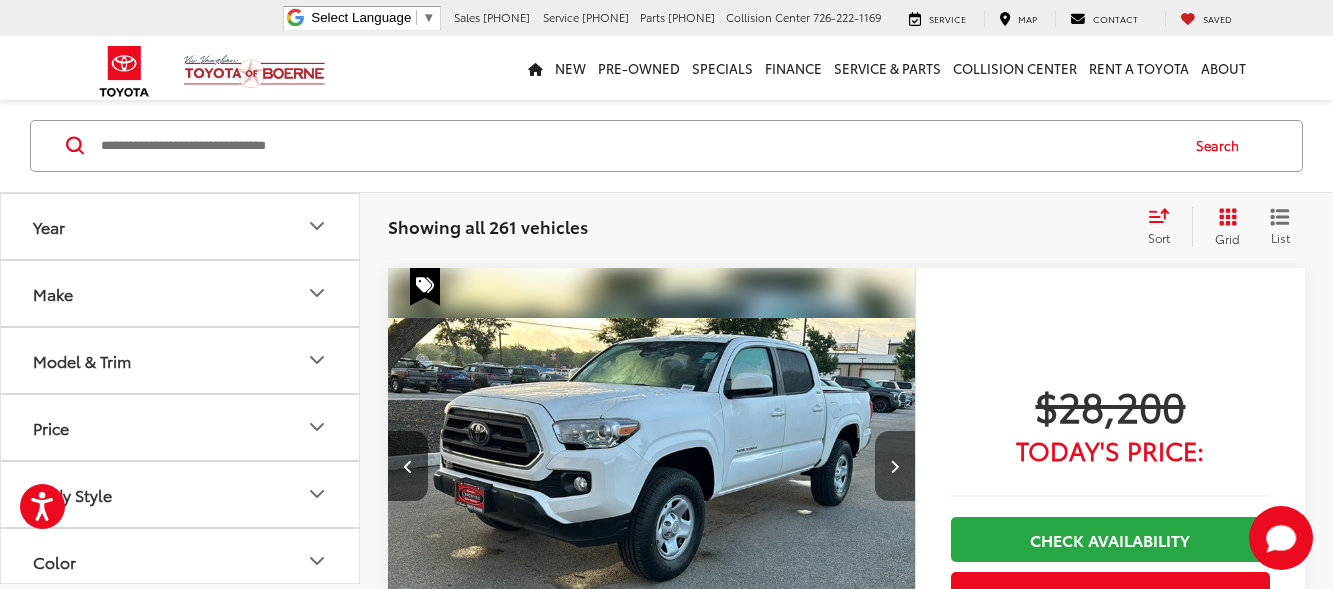 click at bounding box center [894, 466] 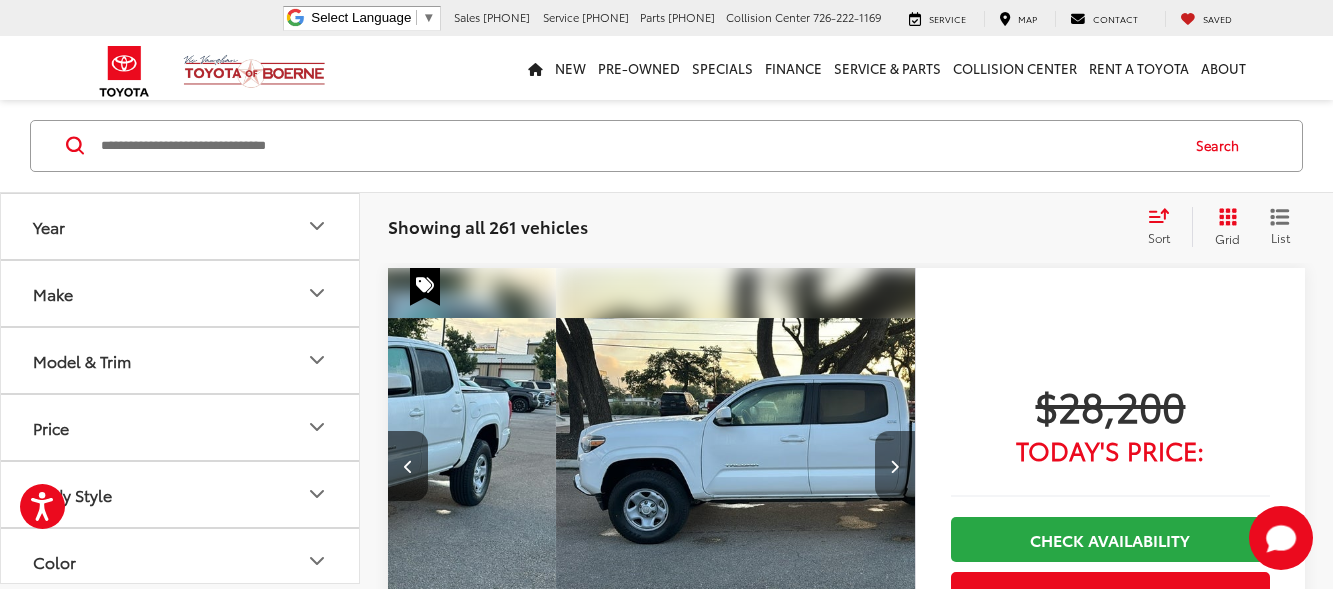 scroll, scrollTop: 0, scrollLeft: 1590, axis: horizontal 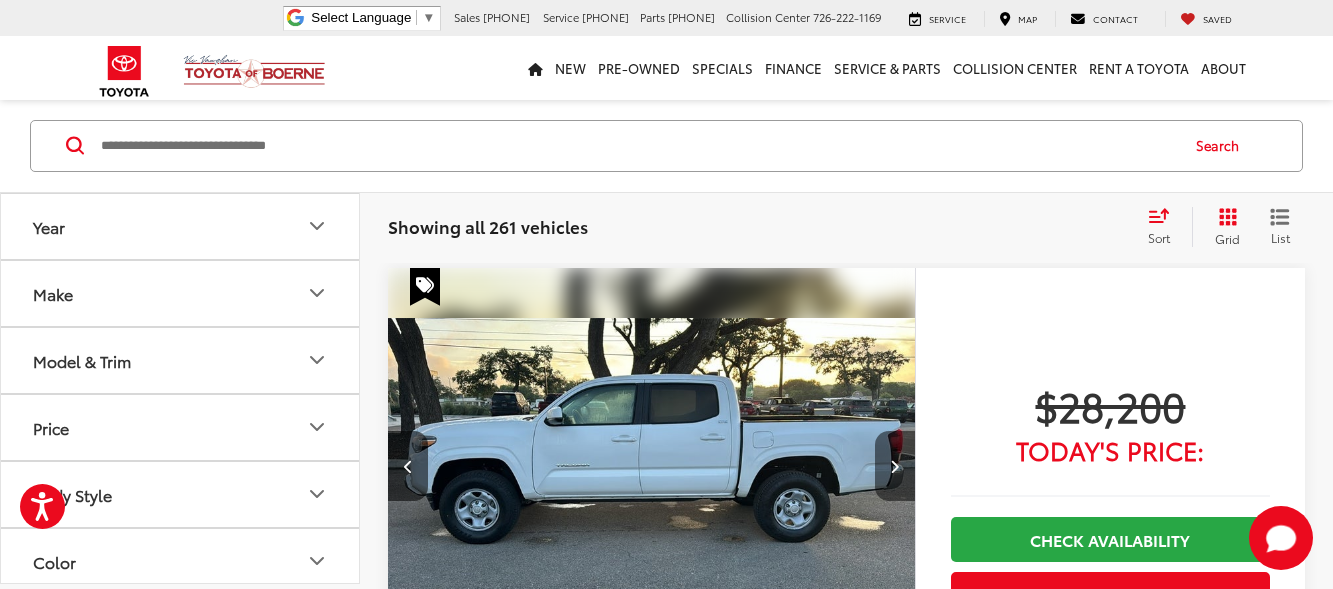 click at bounding box center [894, 466] 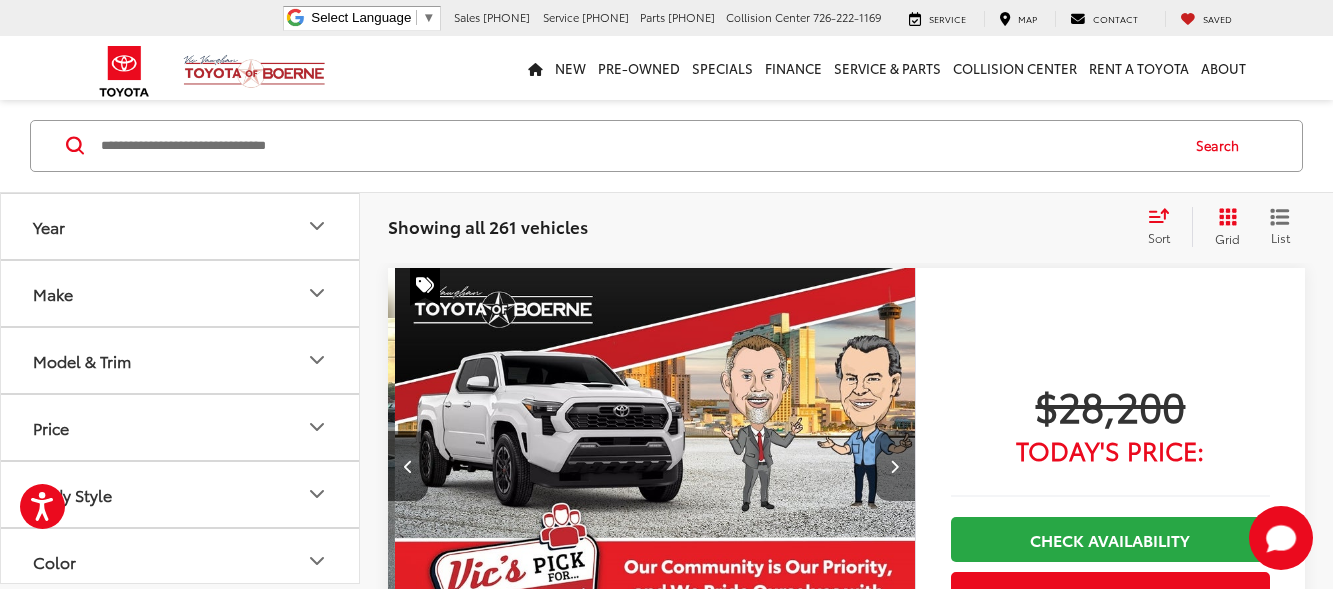 scroll, scrollTop: 0, scrollLeft: 2120, axis: horizontal 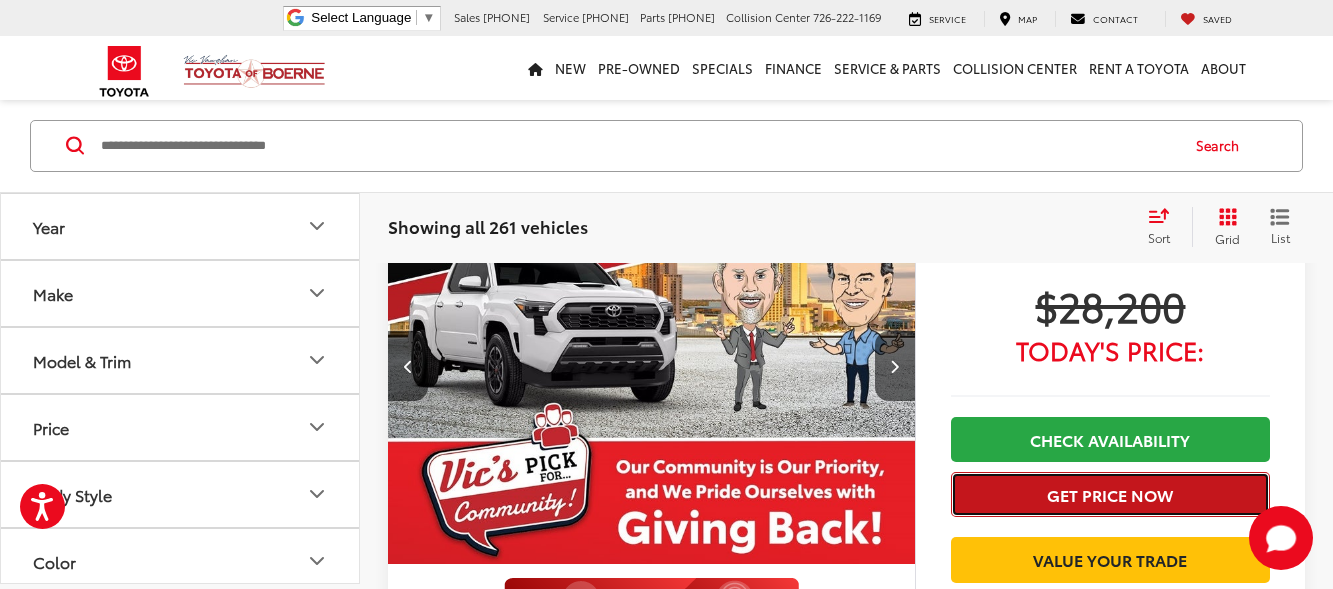 click on "Get Price Now" at bounding box center [1110, 494] 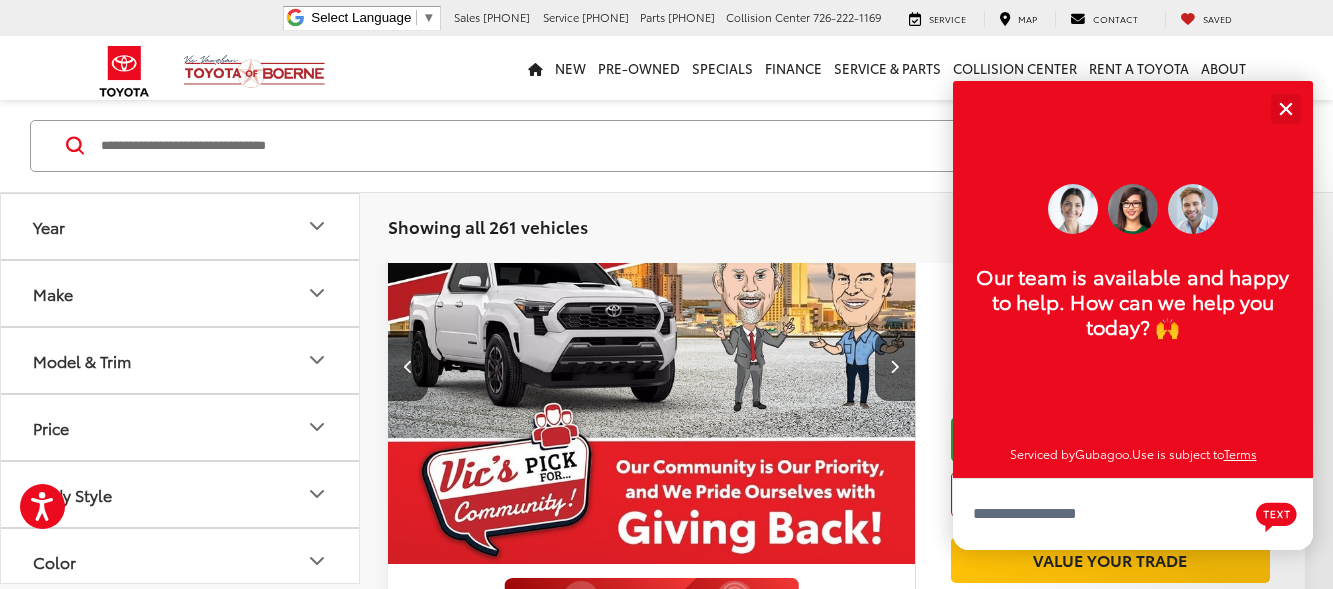 scroll, scrollTop: 24, scrollLeft: 0, axis: vertical 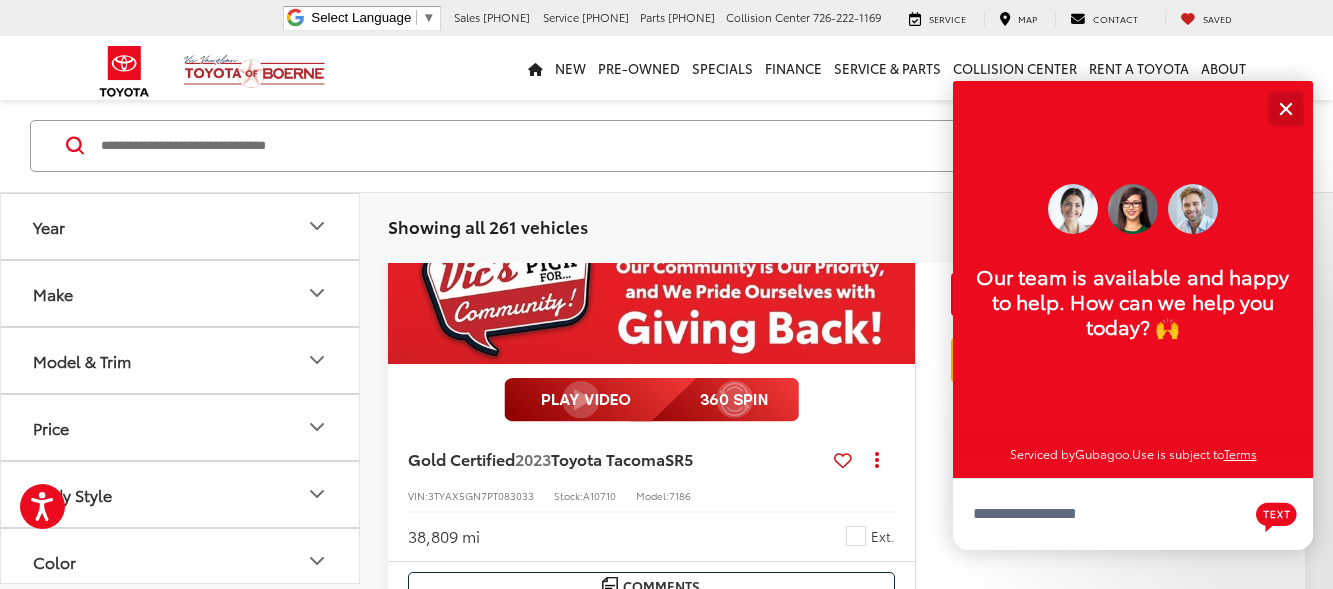 click at bounding box center [1285, 108] 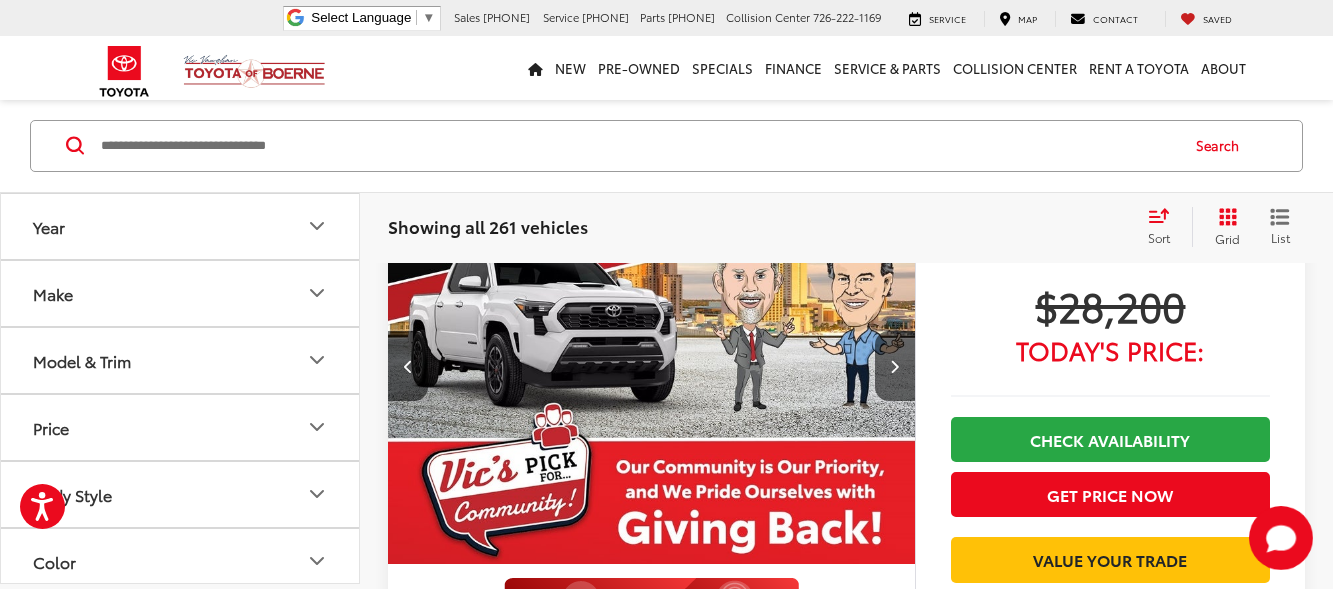 scroll, scrollTop: 7058, scrollLeft: 0, axis: vertical 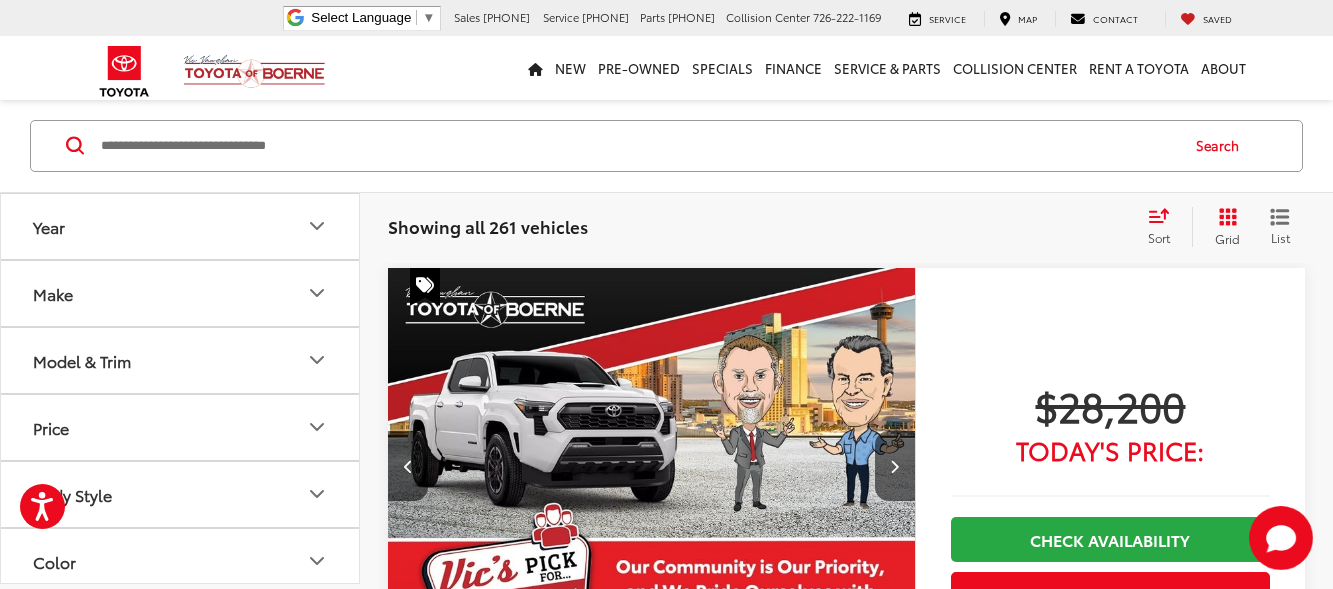 click at bounding box center (652, 466) 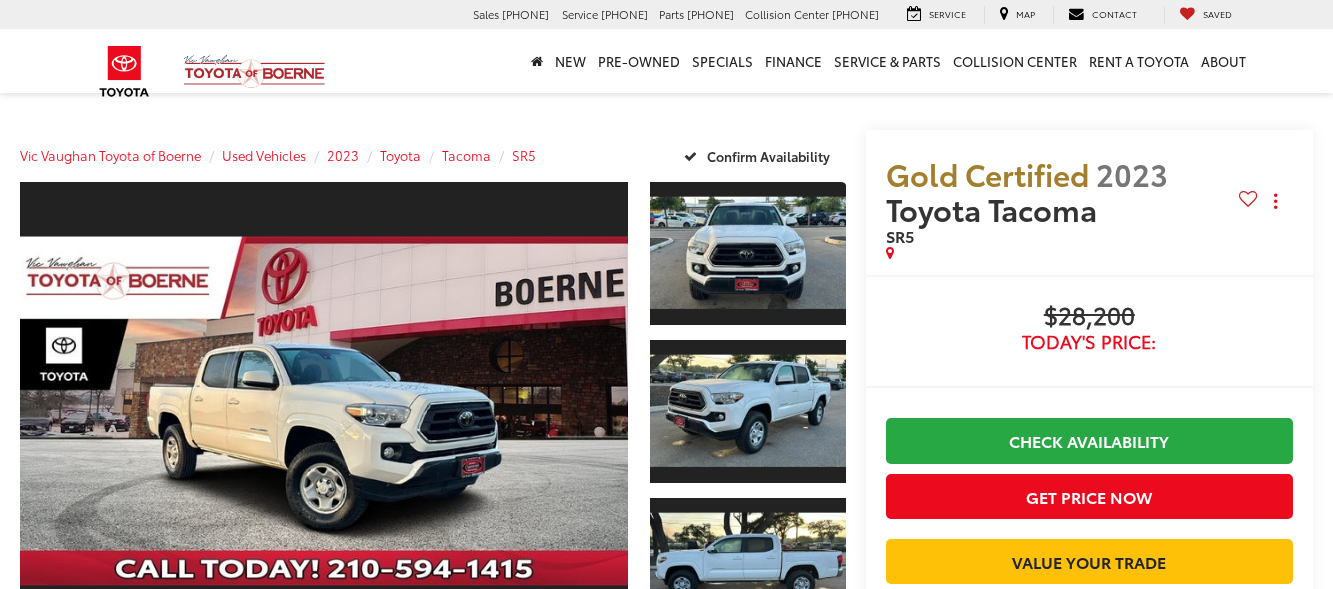 scroll, scrollTop: 0, scrollLeft: 0, axis: both 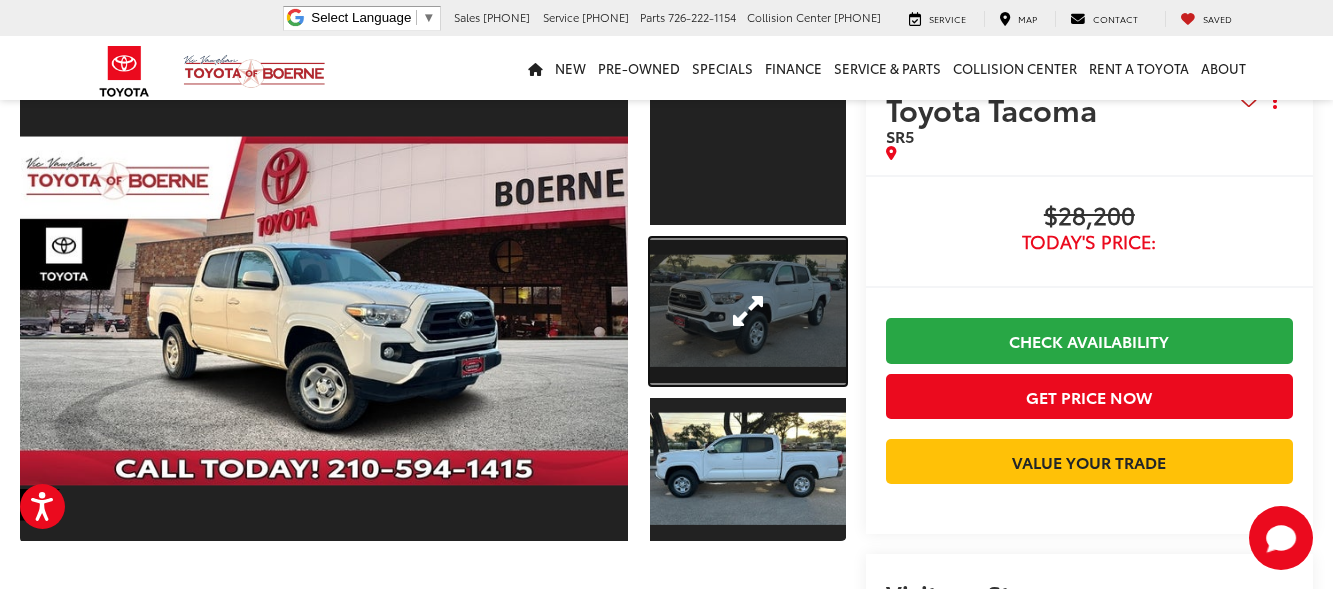 click at bounding box center (748, 311) 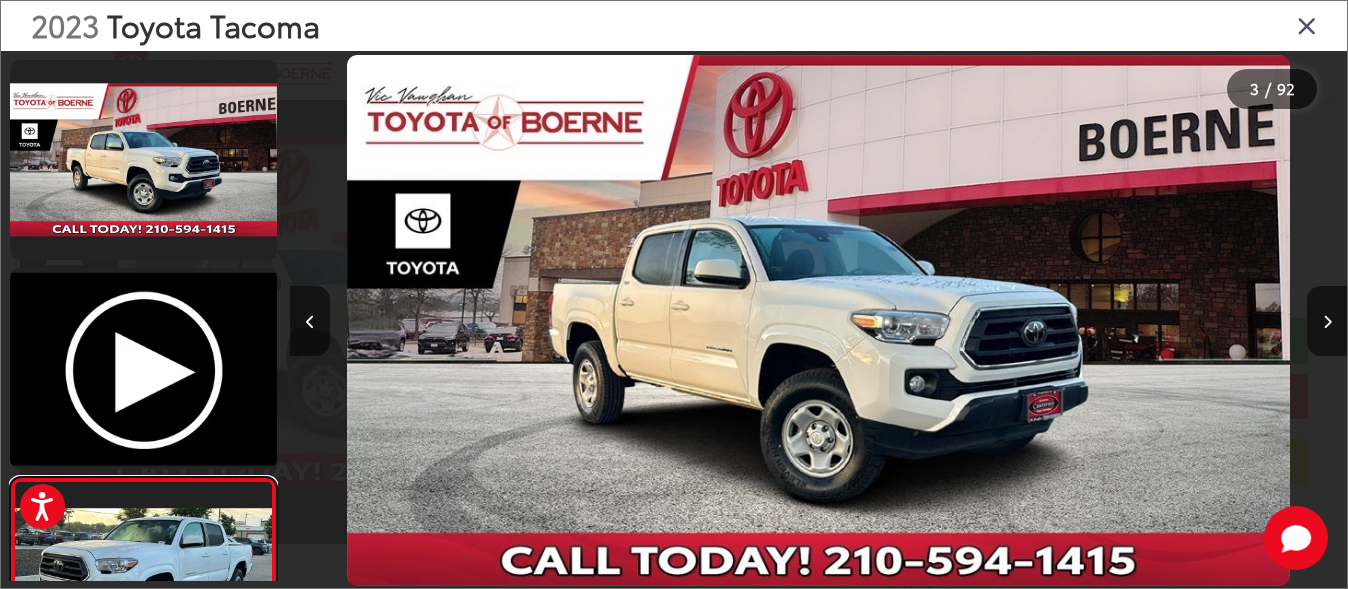 scroll, scrollTop: 129, scrollLeft: 0, axis: vertical 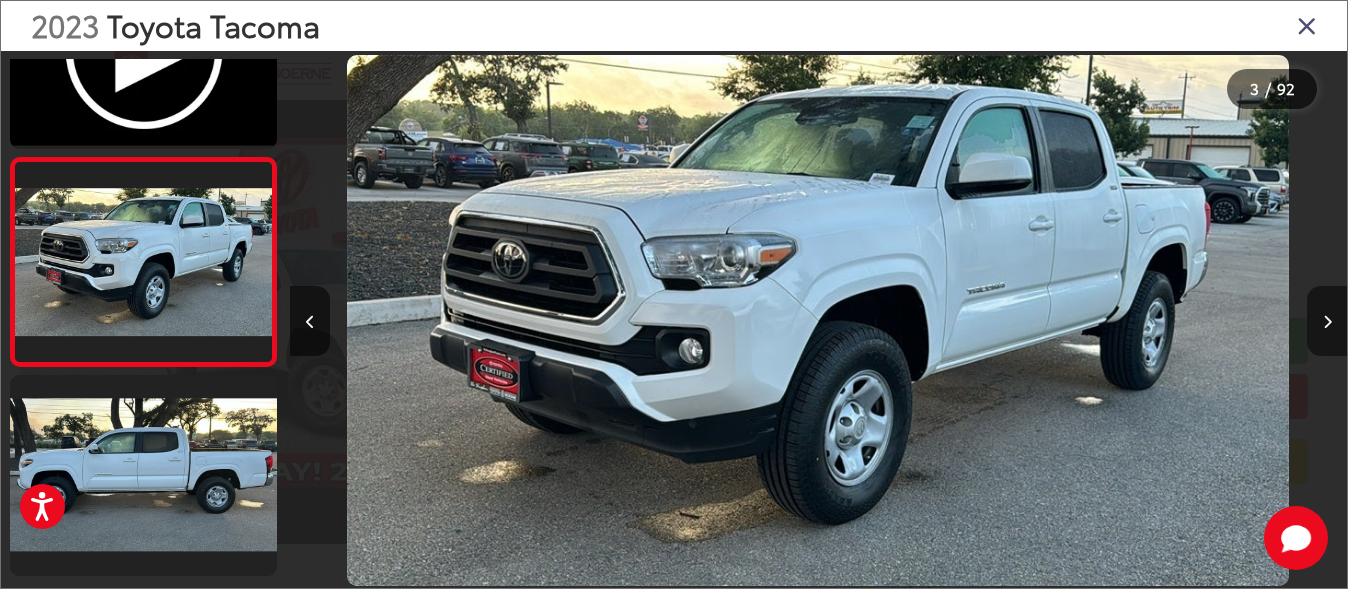 click at bounding box center [1327, 322] 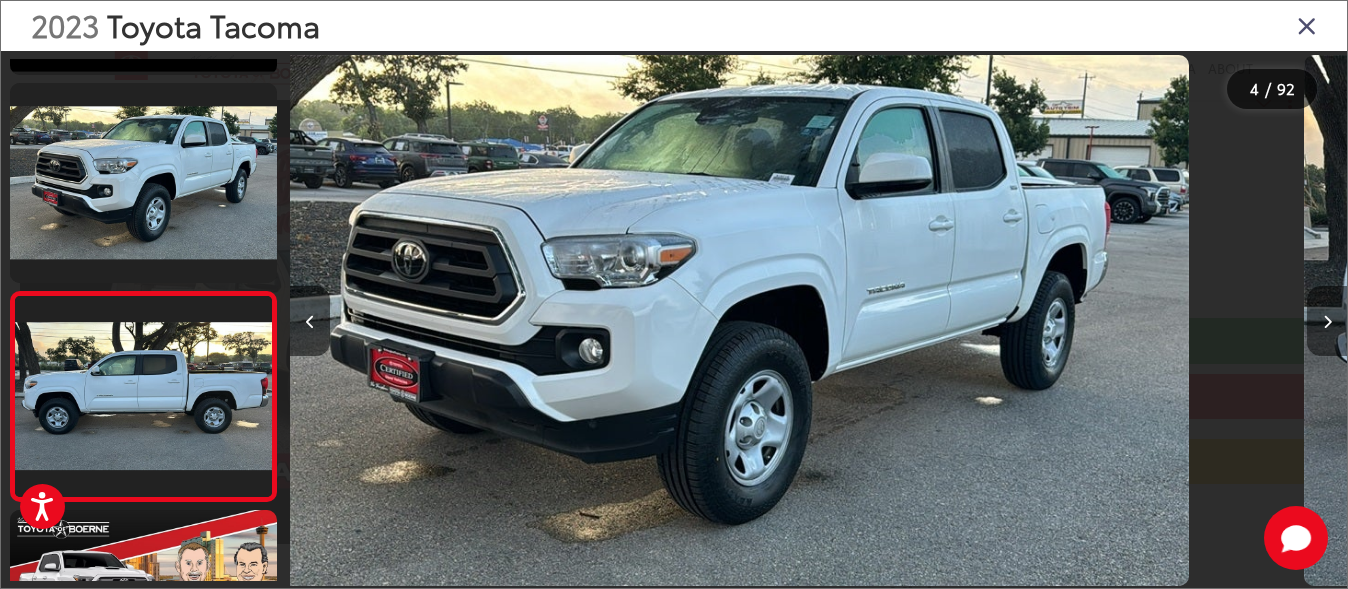 scroll, scrollTop: 0, scrollLeft: 2517, axis: horizontal 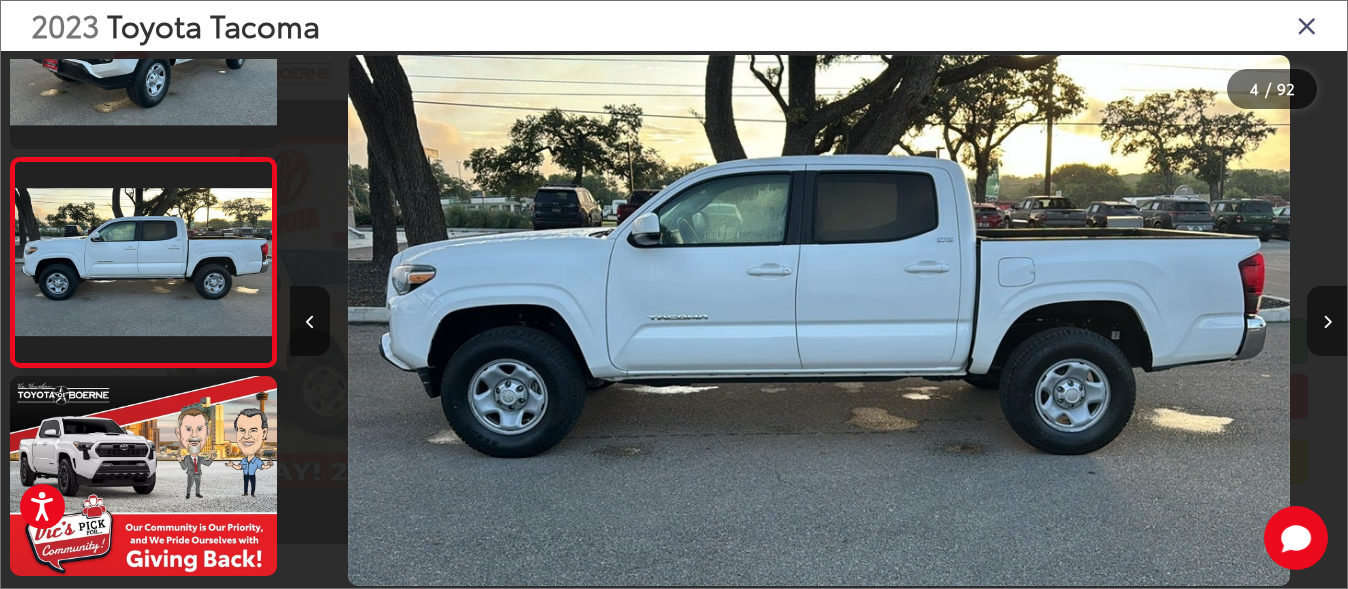 click at bounding box center [1327, 322] 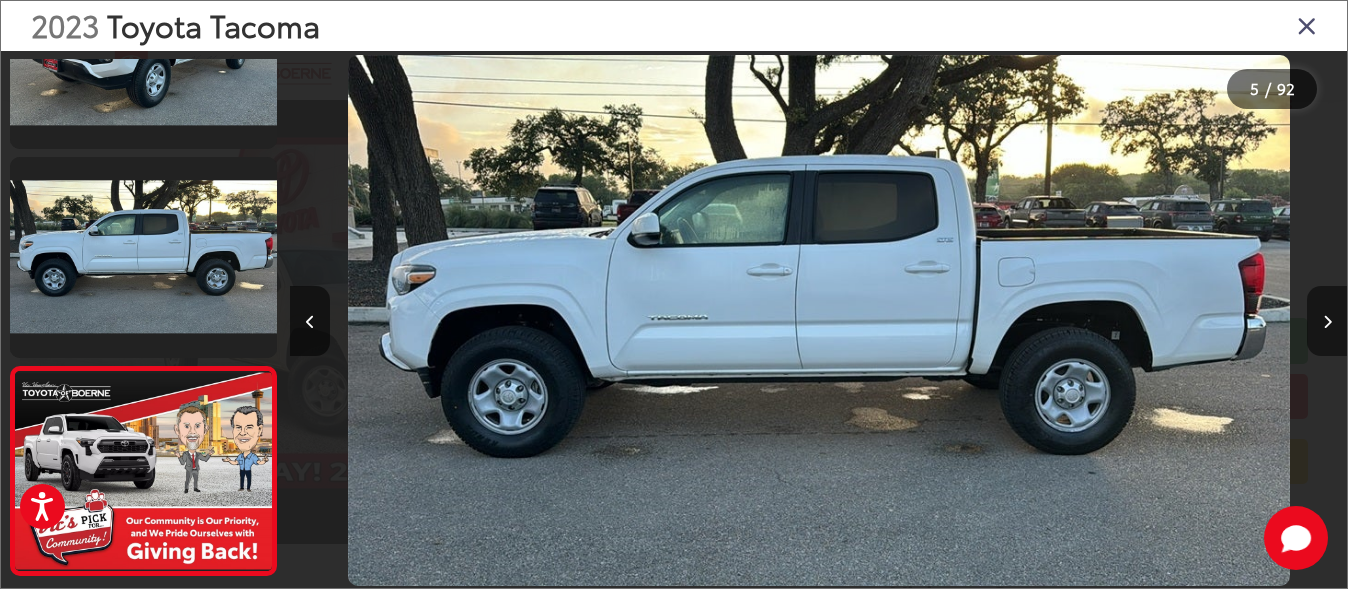 scroll, scrollTop: 0, scrollLeft: 3573, axis: horizontal 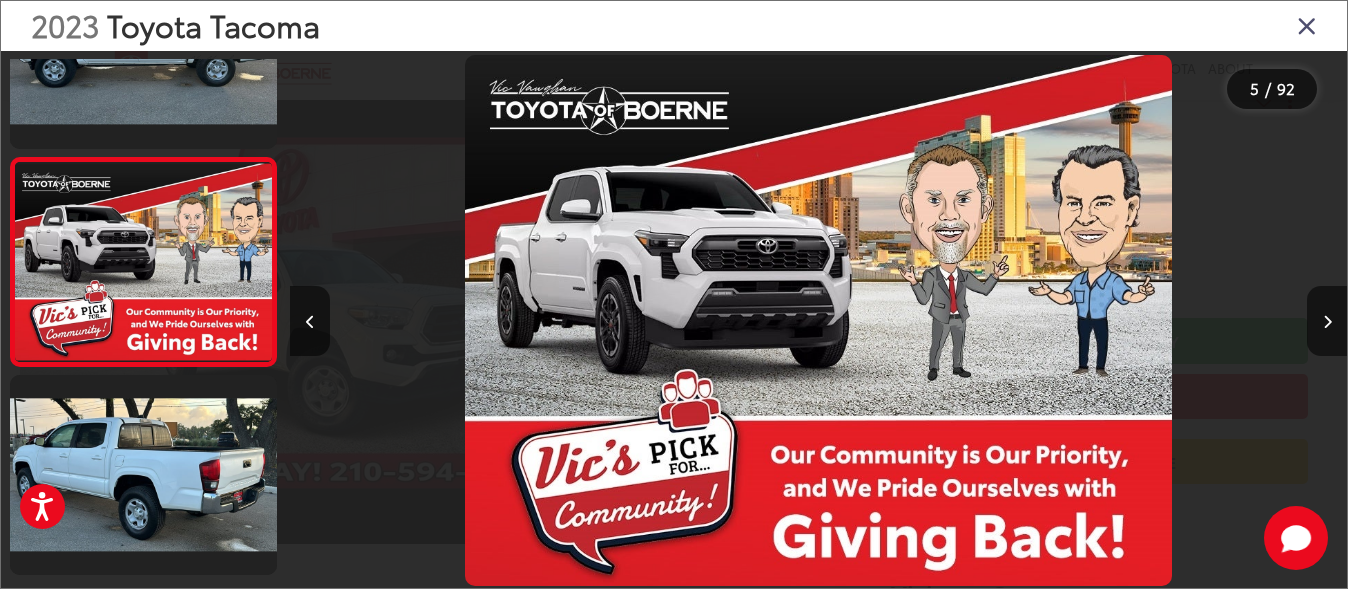 click at bounding box center (1307, 25) 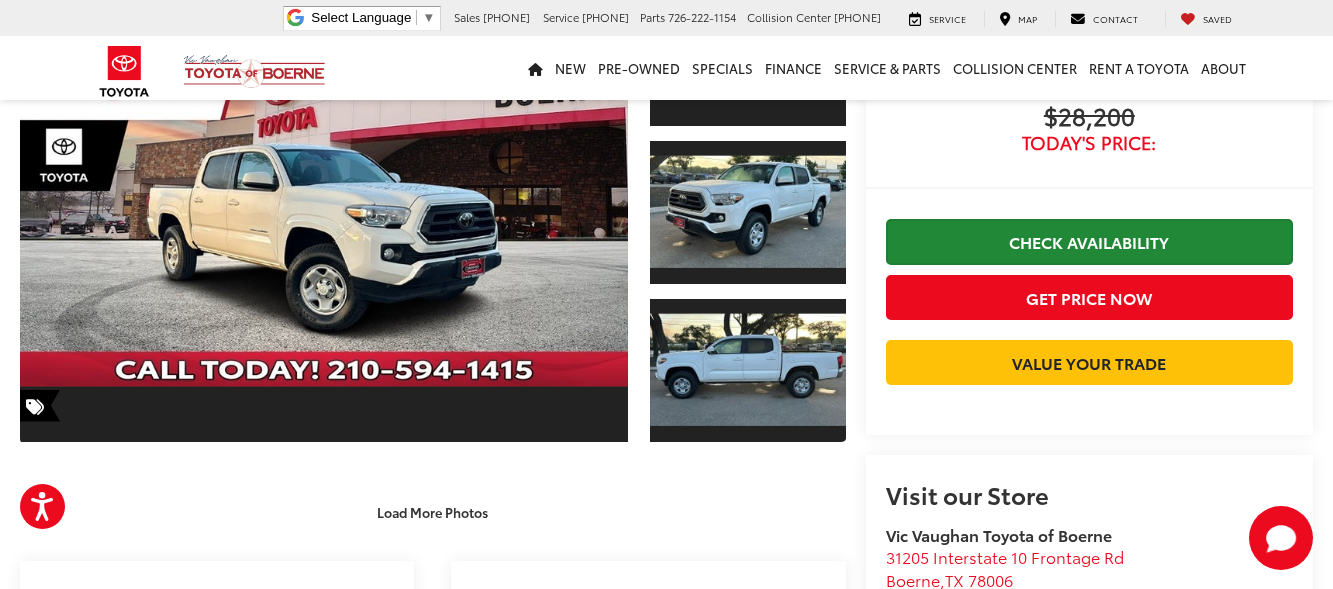 scroll, scrollTop: 200, scrollLeft: 0, axis: vertical 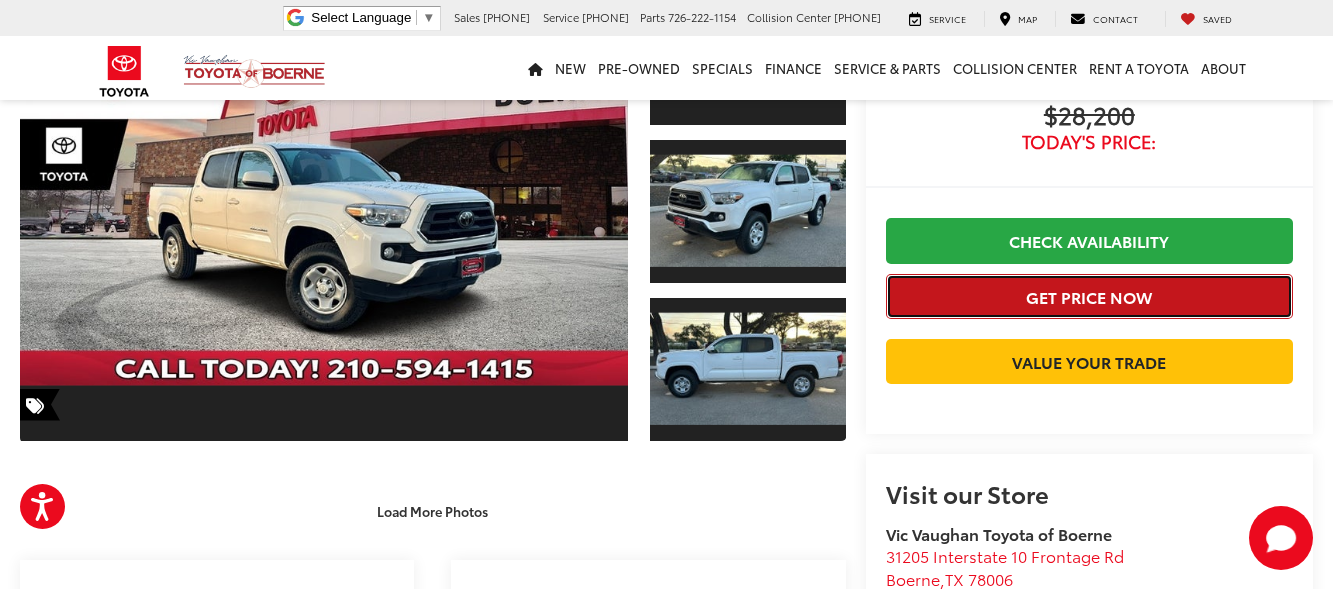 click on "Get Price Now" at bounding box center (1089, 296) 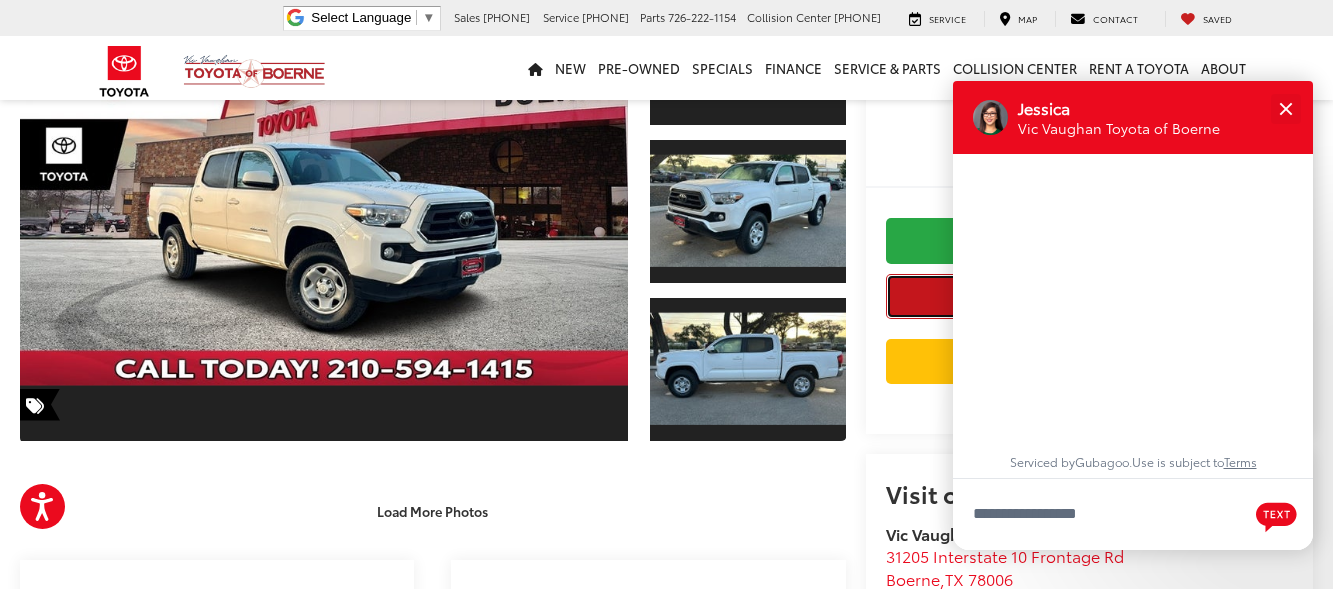 scroll, scrollTop: 24, scrollLeft: 0, axis: vertical 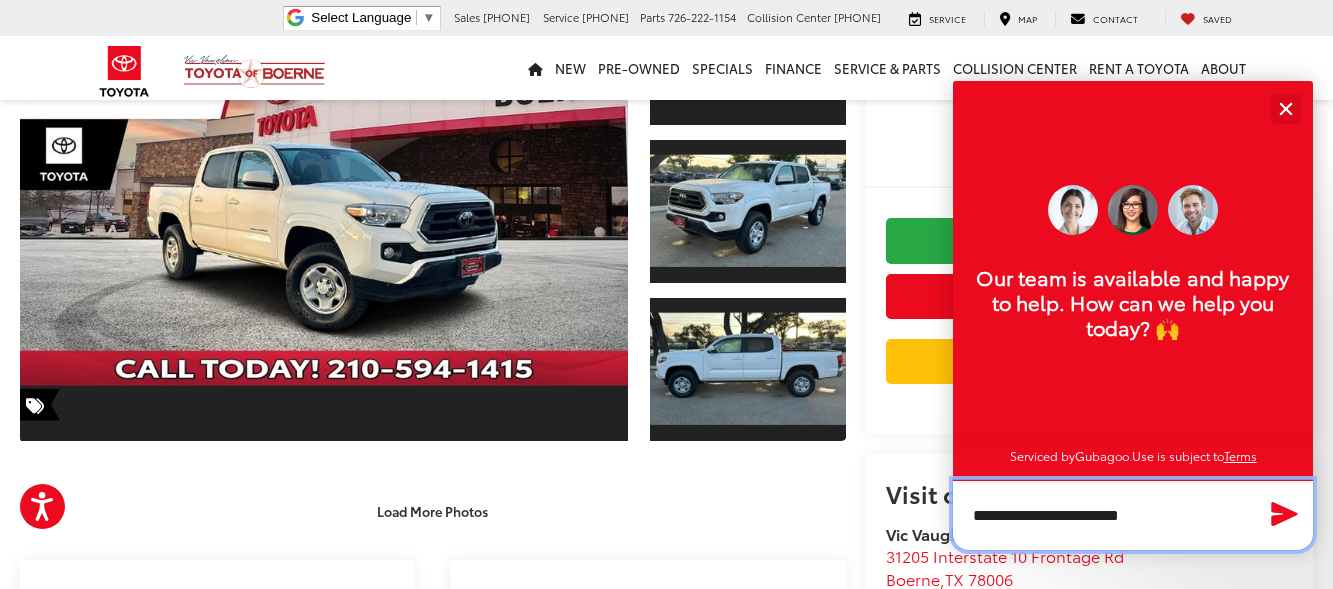 type on "**********" 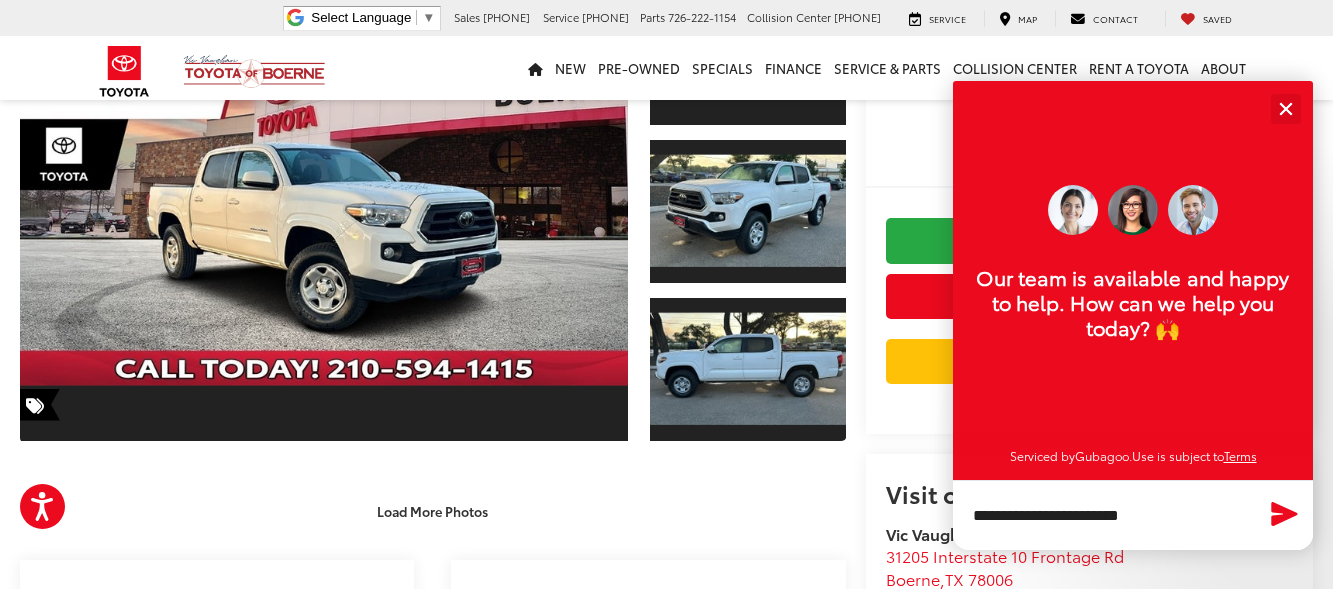 click 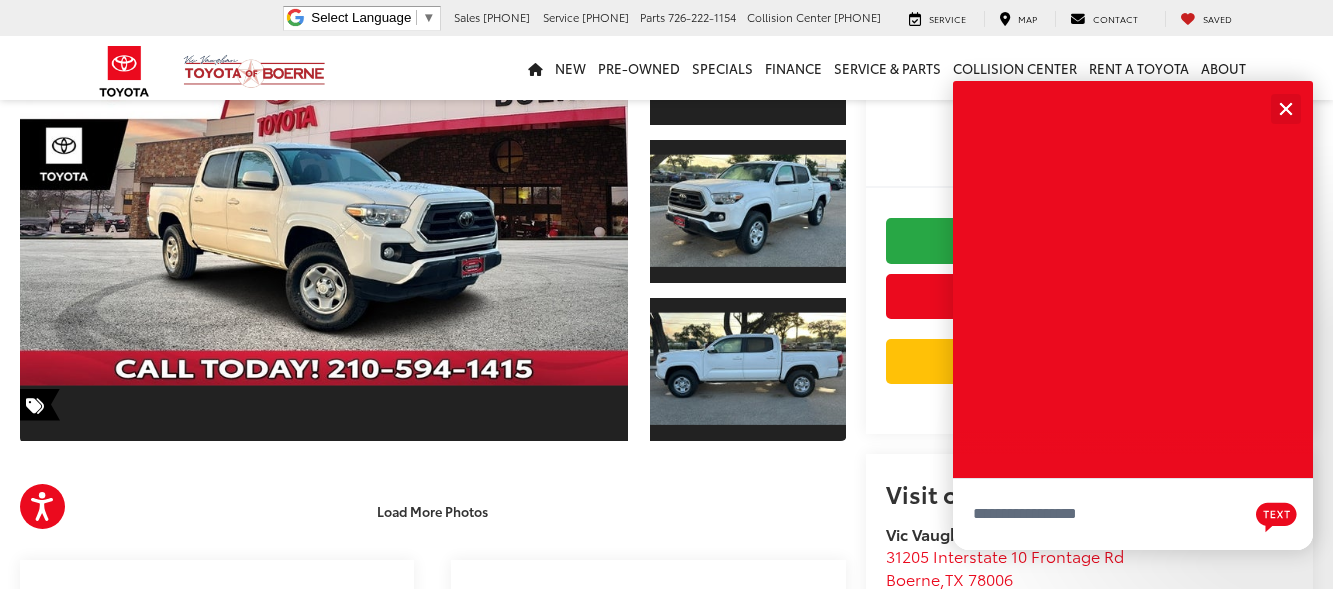 scroll, scrollTop: 0, scrollLeft: 0, axis: both 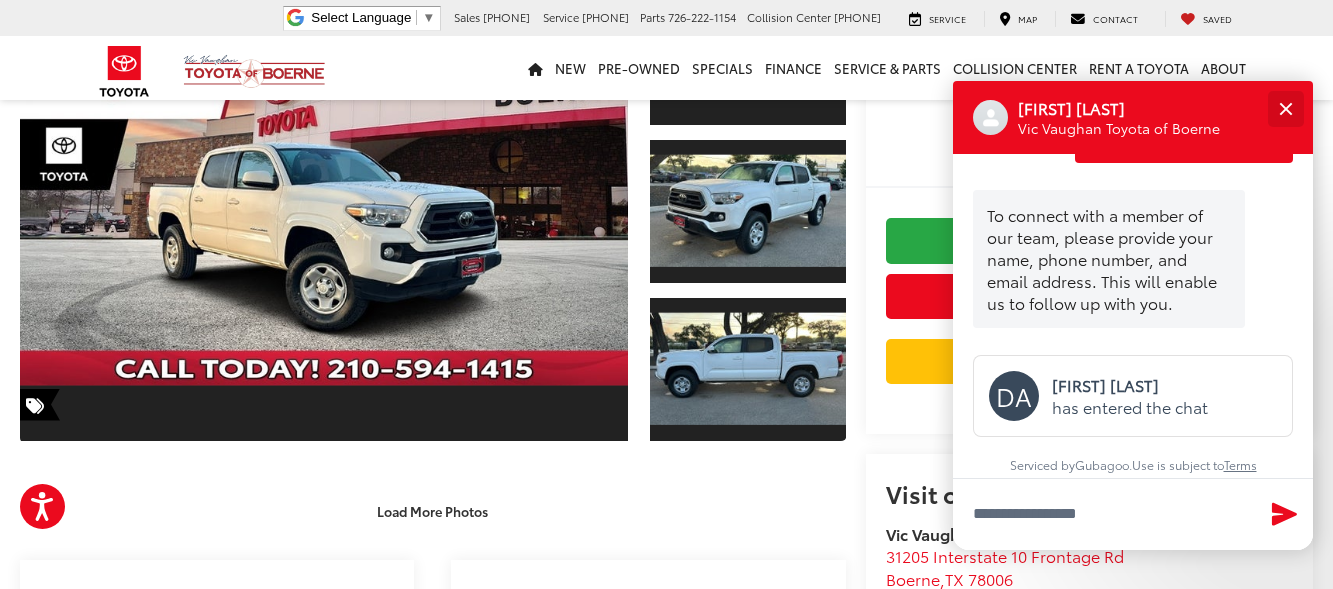 click at bounding box center (1285, 108) 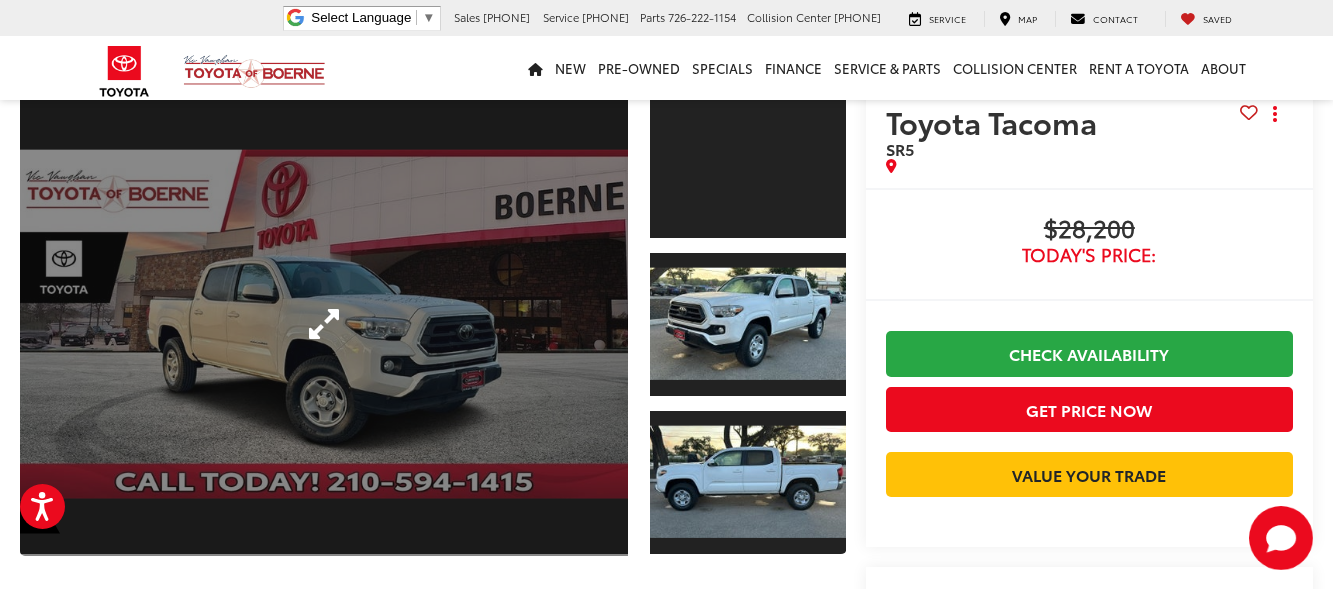 scroll, scrollTop: 0, scrollLeft: 0, axis: both 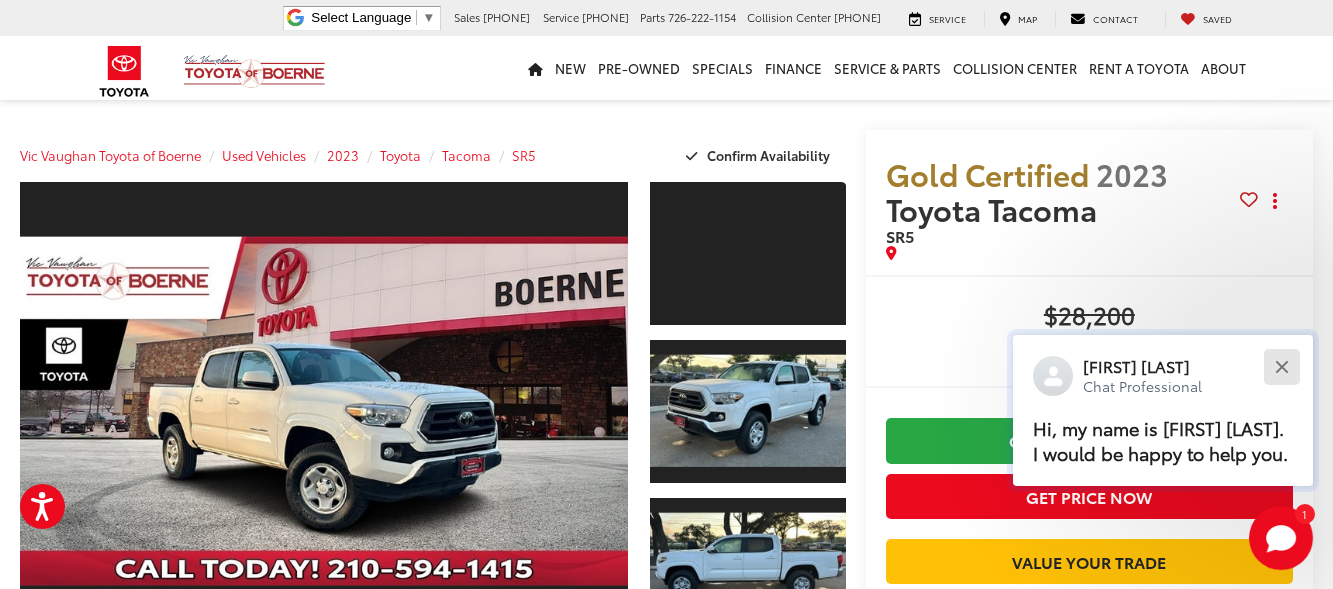 click at bounding box center [1281, 366] 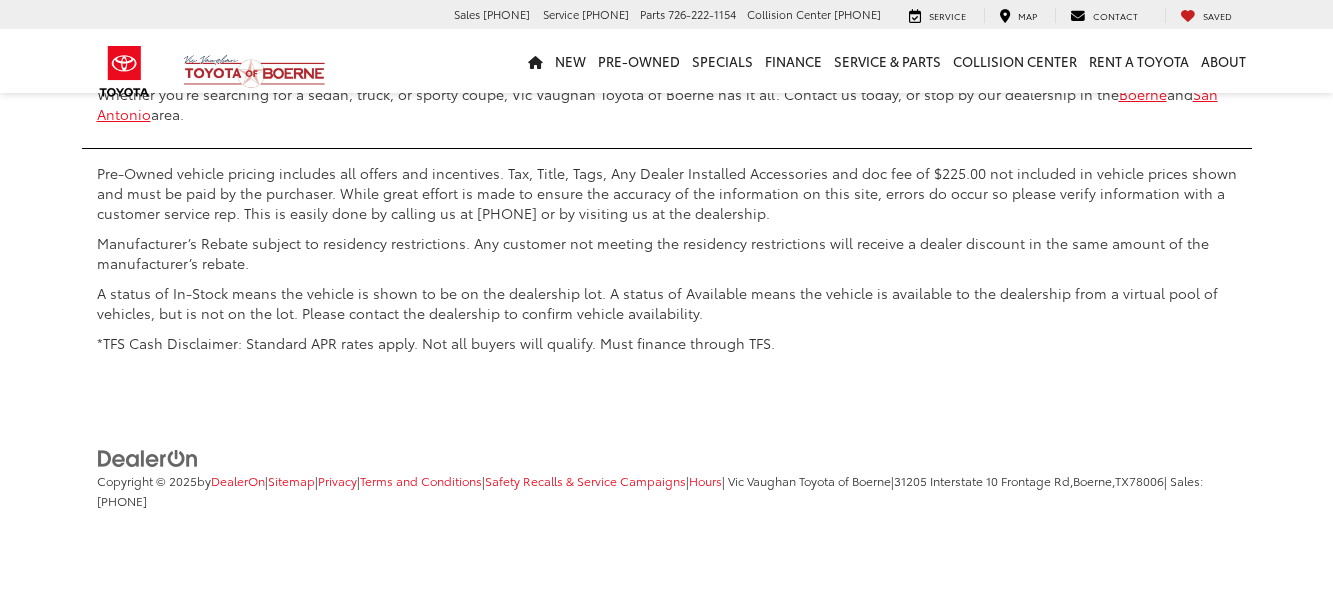 scroll, scrollTop: 3473, scrollLeft: 0, axis: vertical 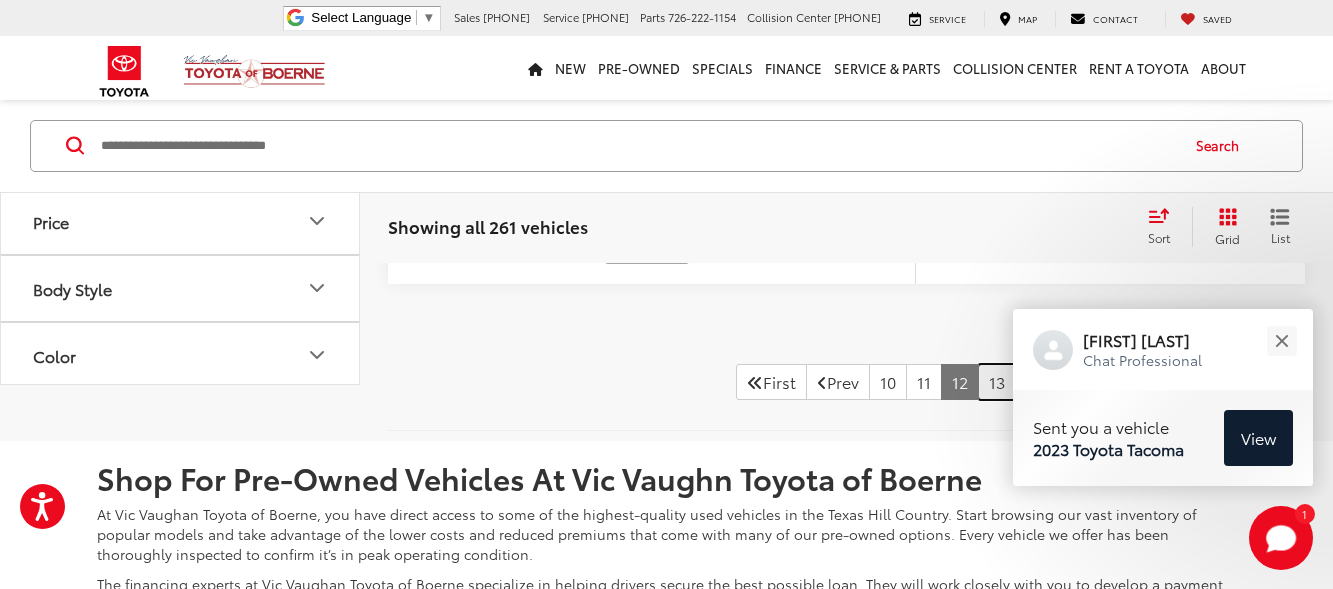 click on "13" at bounding box center [997, 382] 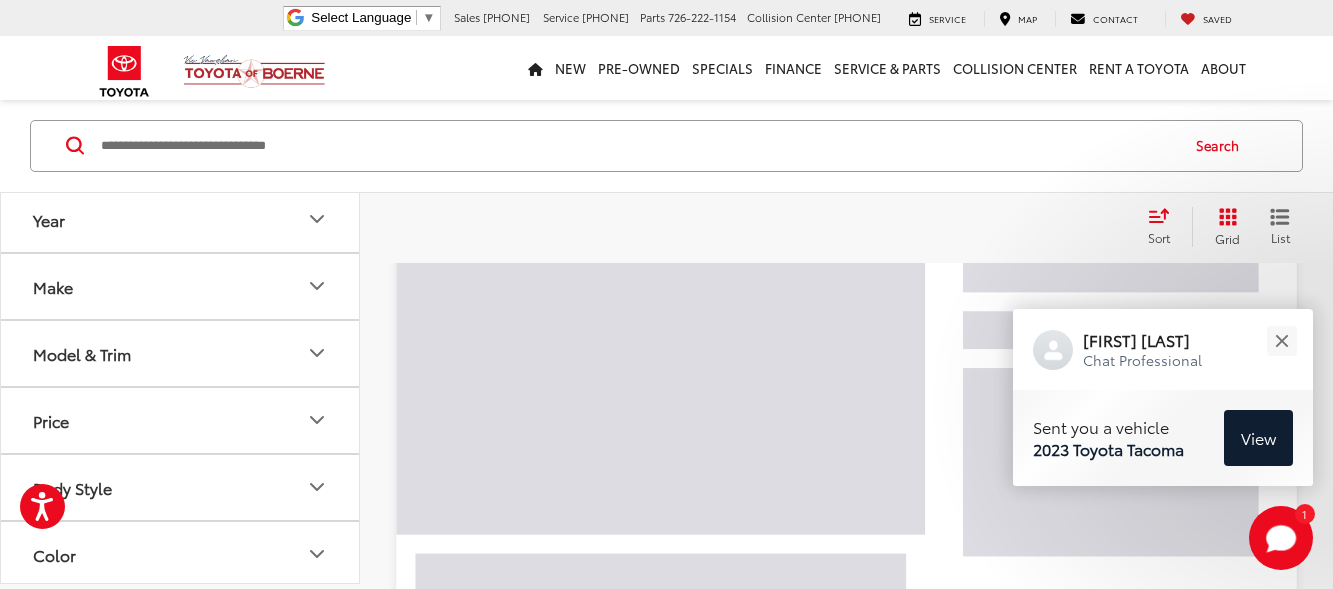 scroll, scrollTop: 97, scrollLeft: 0, axis: vertical 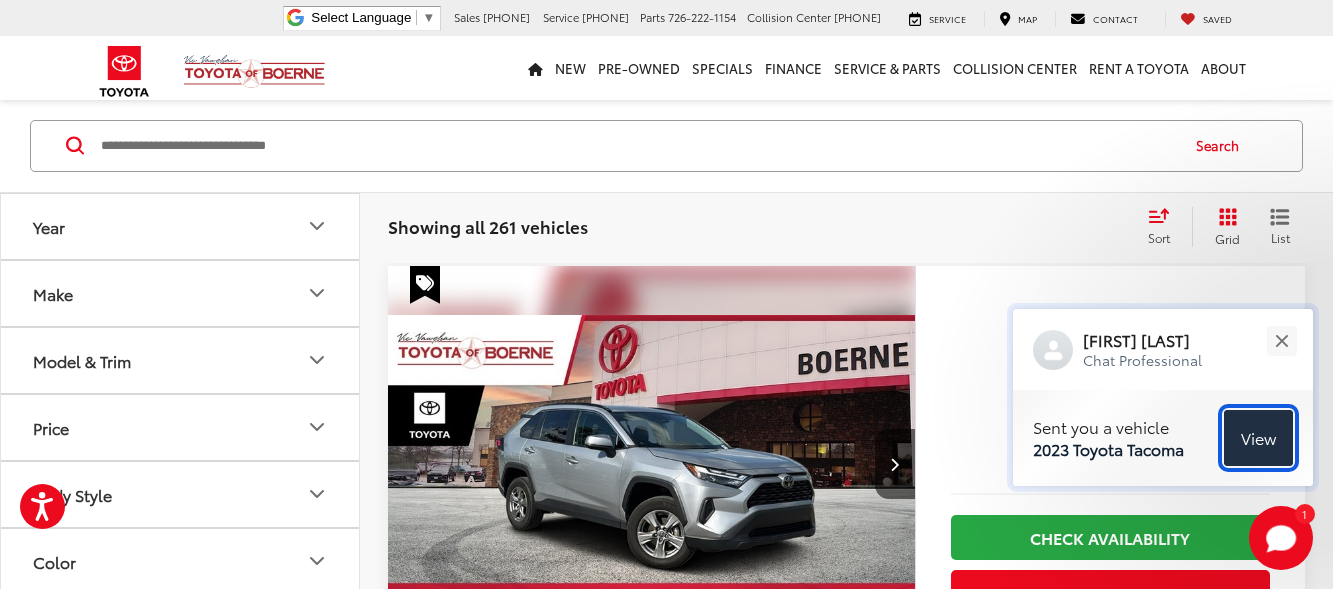 click on "View" at bounding box center [1258, 437] 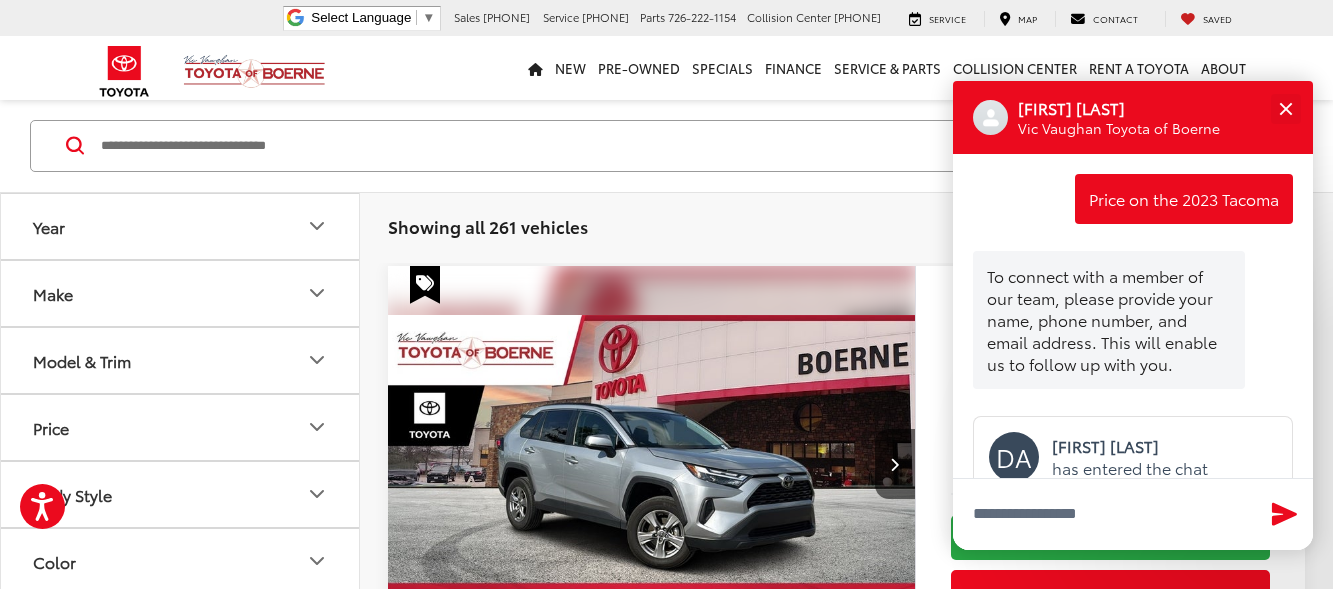 scroll, scrollTop: 589, scrollLeft: 0, axis: vertical 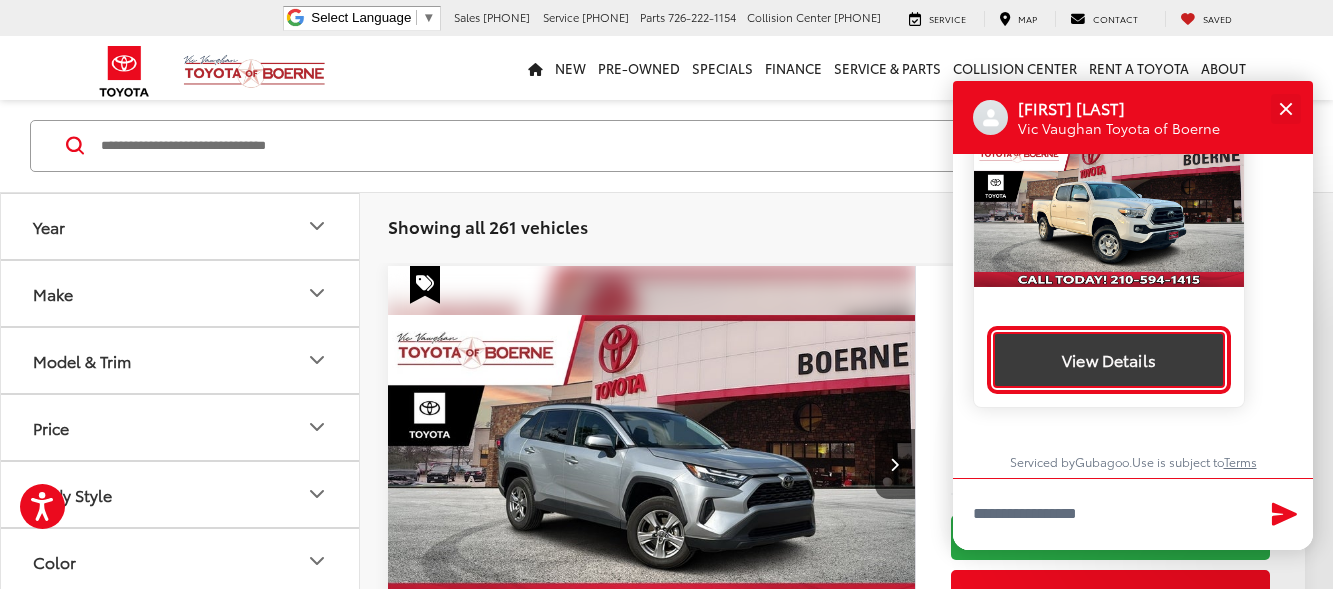 click on "View Details" at bounding box center (1109, 360) 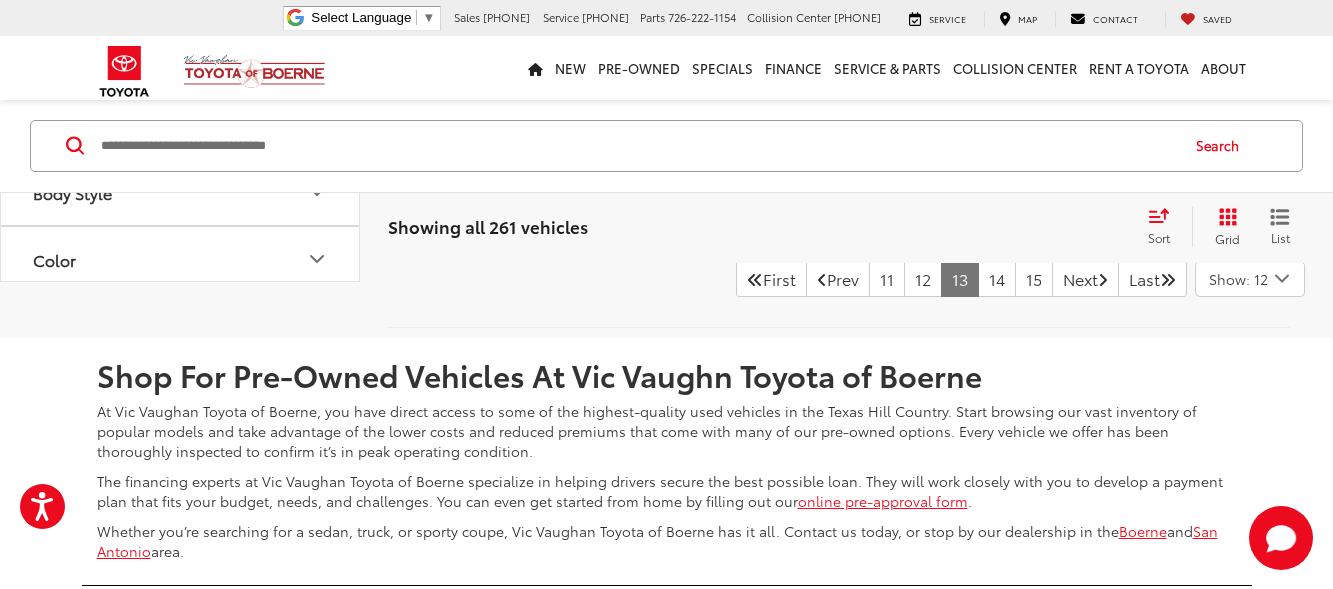 scroll, scrollTop: 9297, scrollLeft: 0, axis: vertical 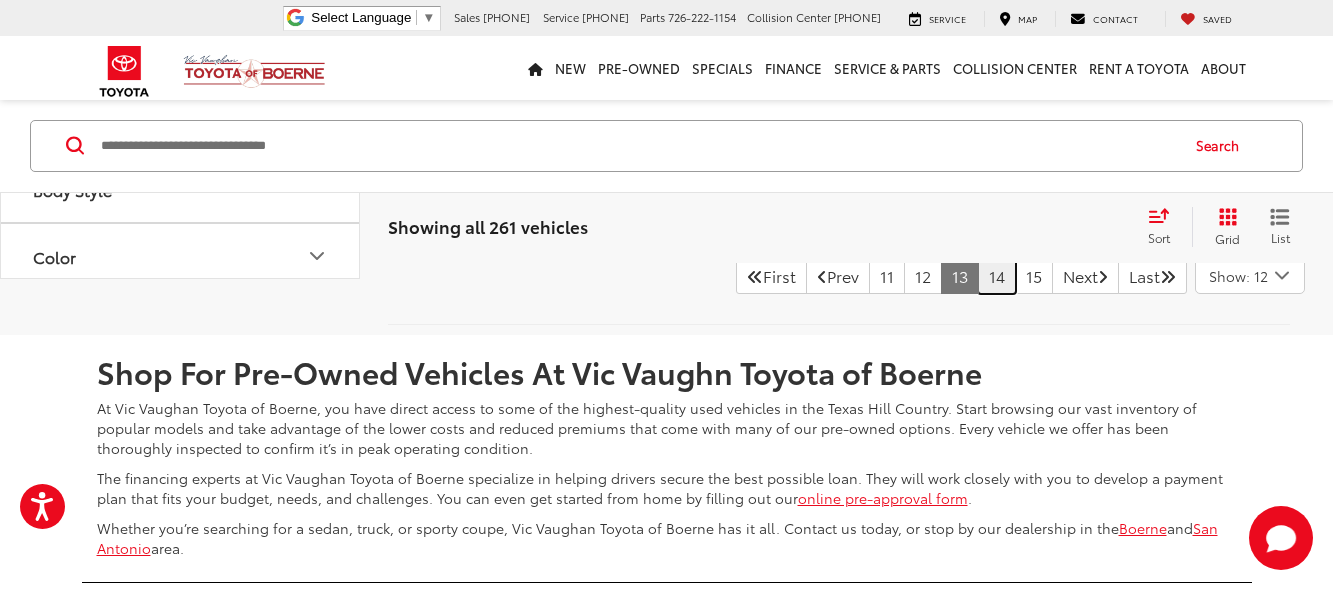 click on "14" at bounding box center [997, 276] 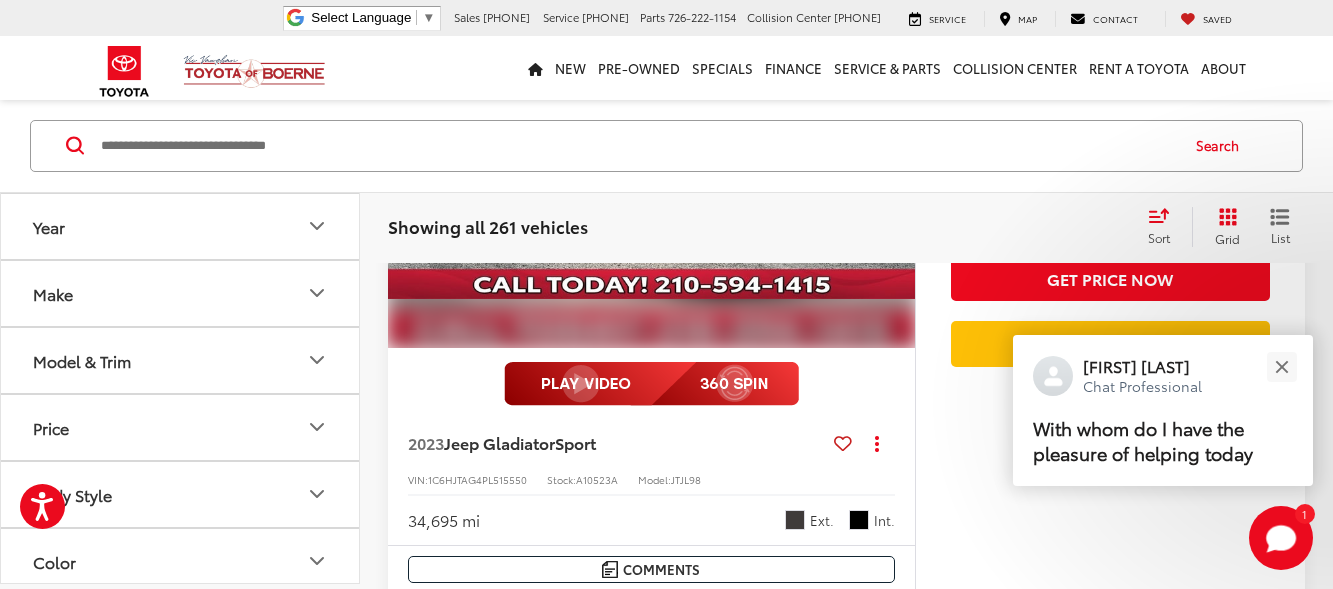 scroll, scrollTop: 497, scrollLeft: 0, axis: vertical 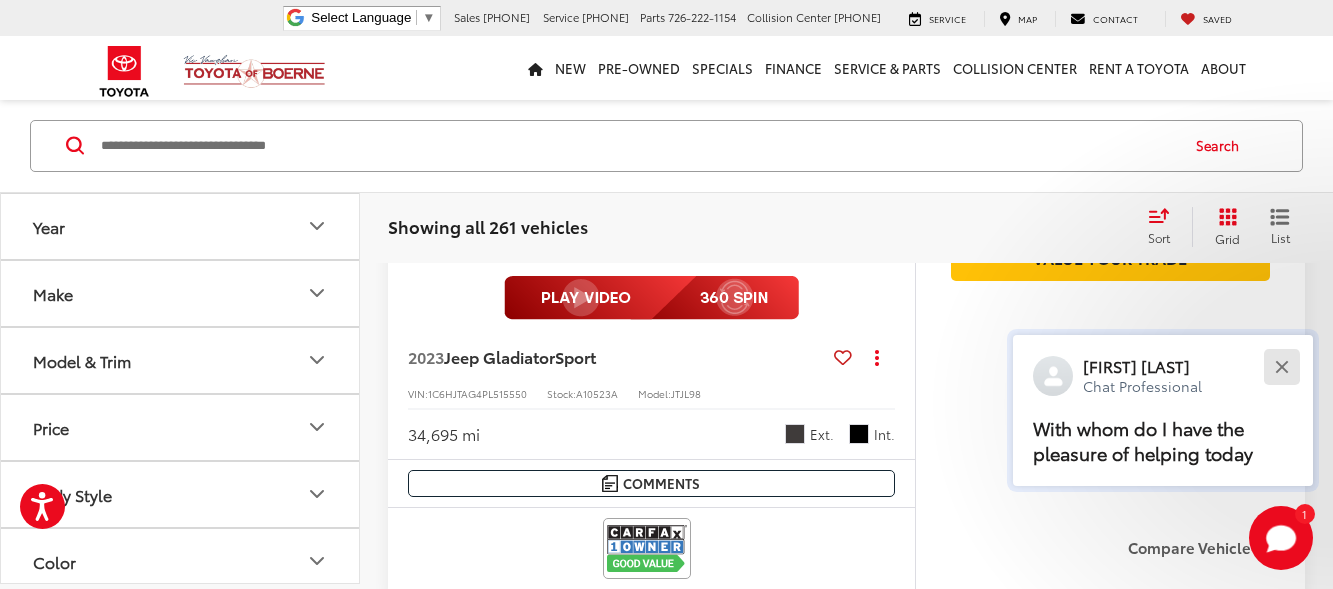 click at bounding box center [1281, 366] 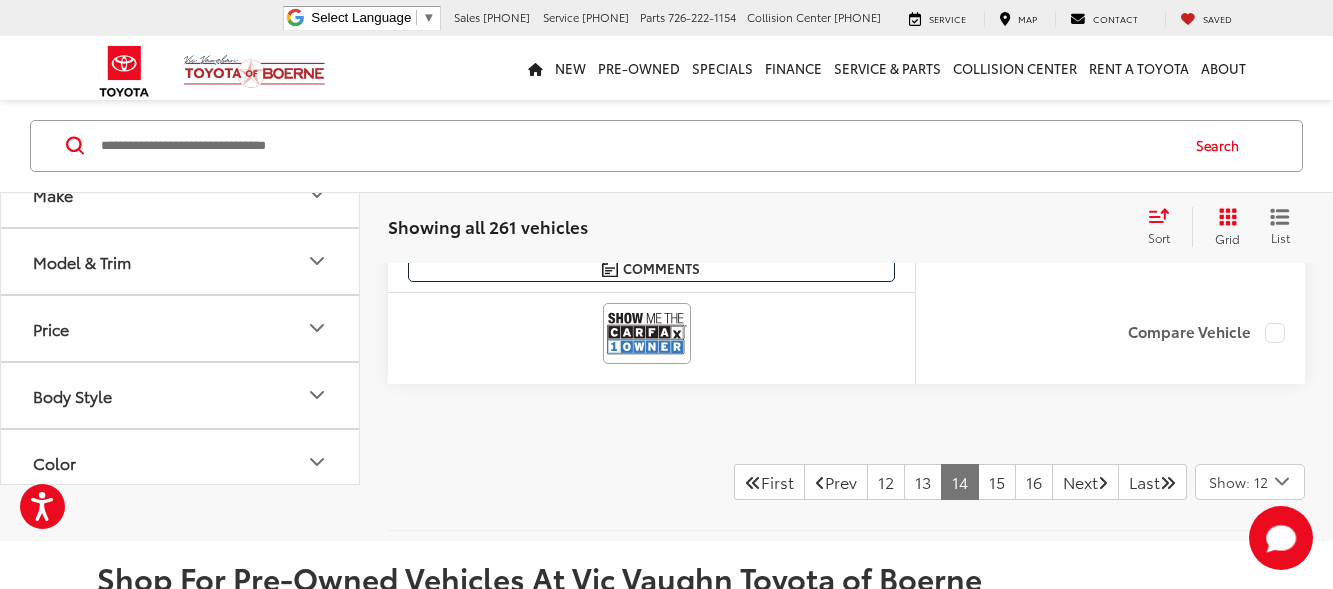 scroll, scrollTop: 9200, scrollLeft: 0, axis: vertical 